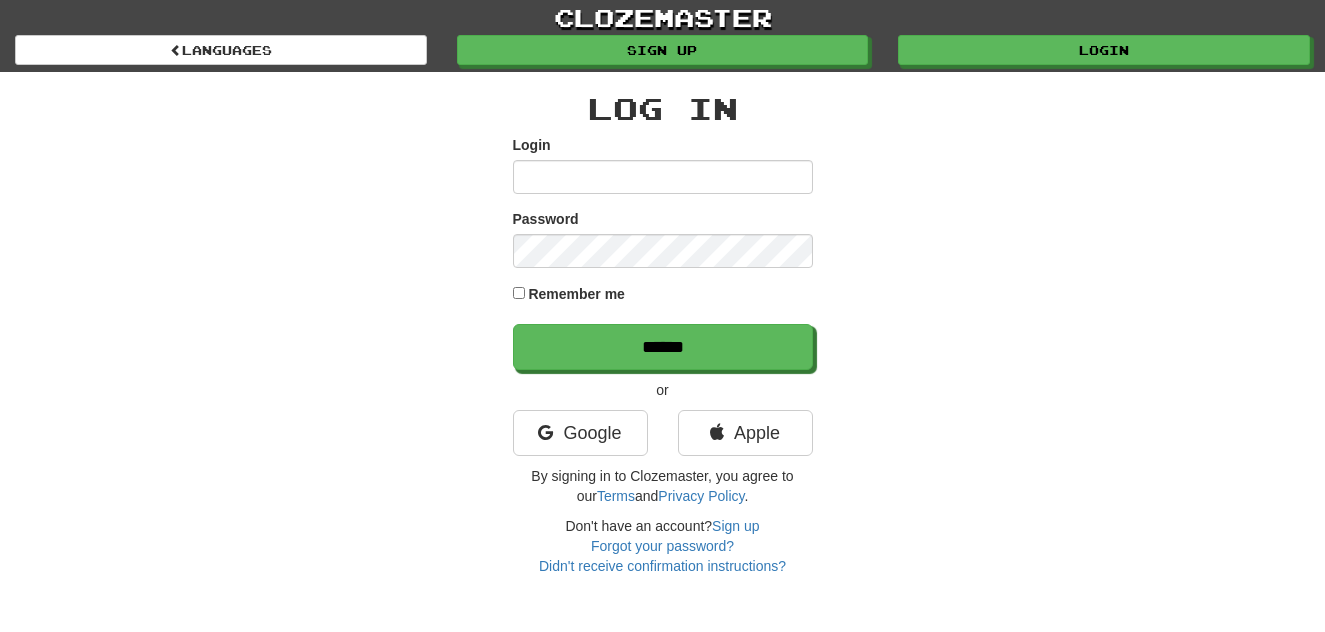 scroll, scrollTop: 0, scrollLeft: 0, axis: both 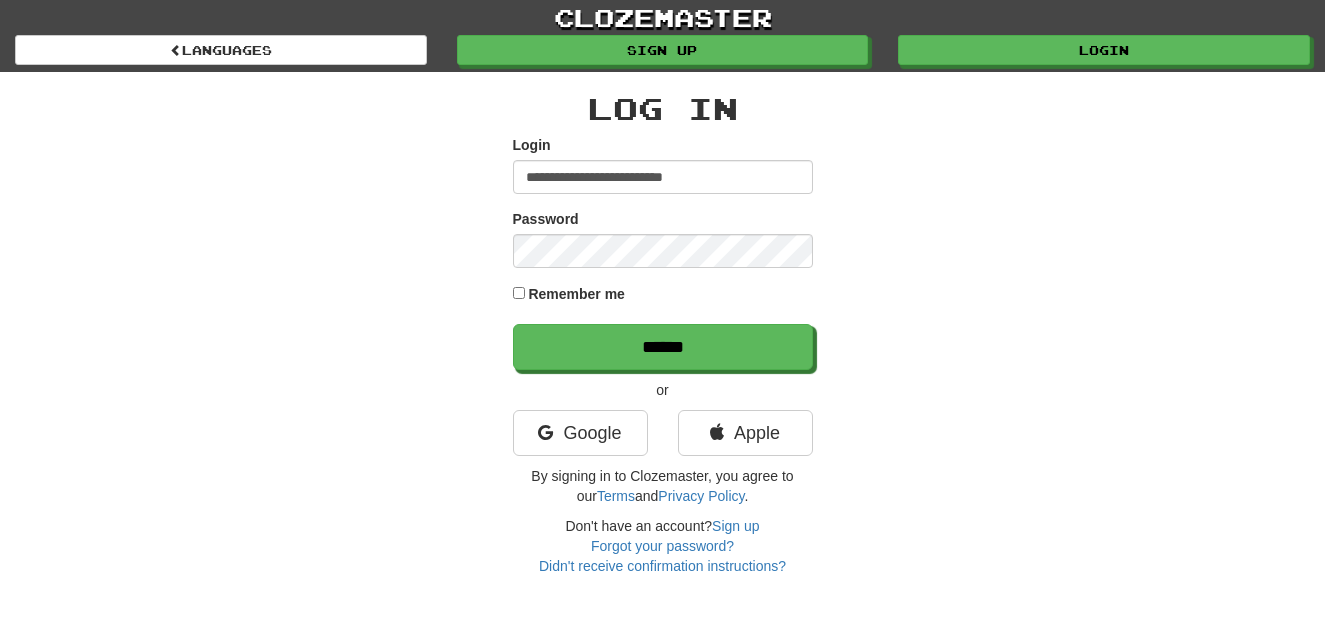 type on "**********" 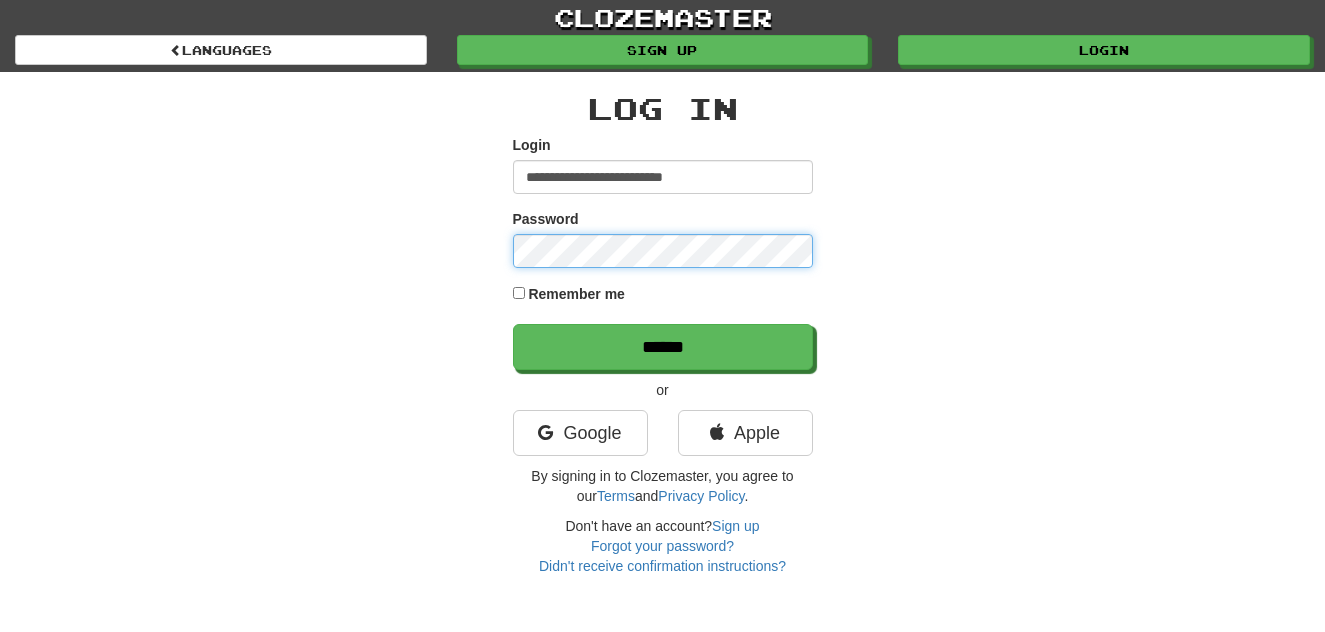 click on "******" at bounding box center (663, 347) 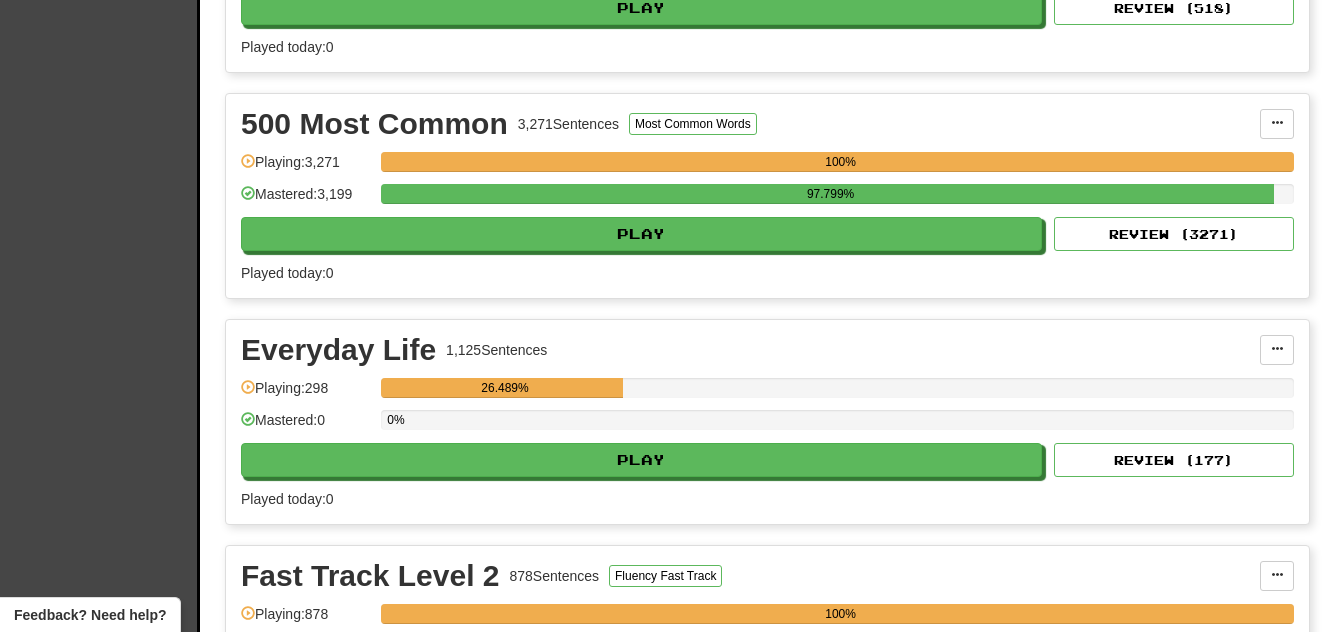 scroll, scrollTop: 1746, scrollLeft: 0, axis: vertical 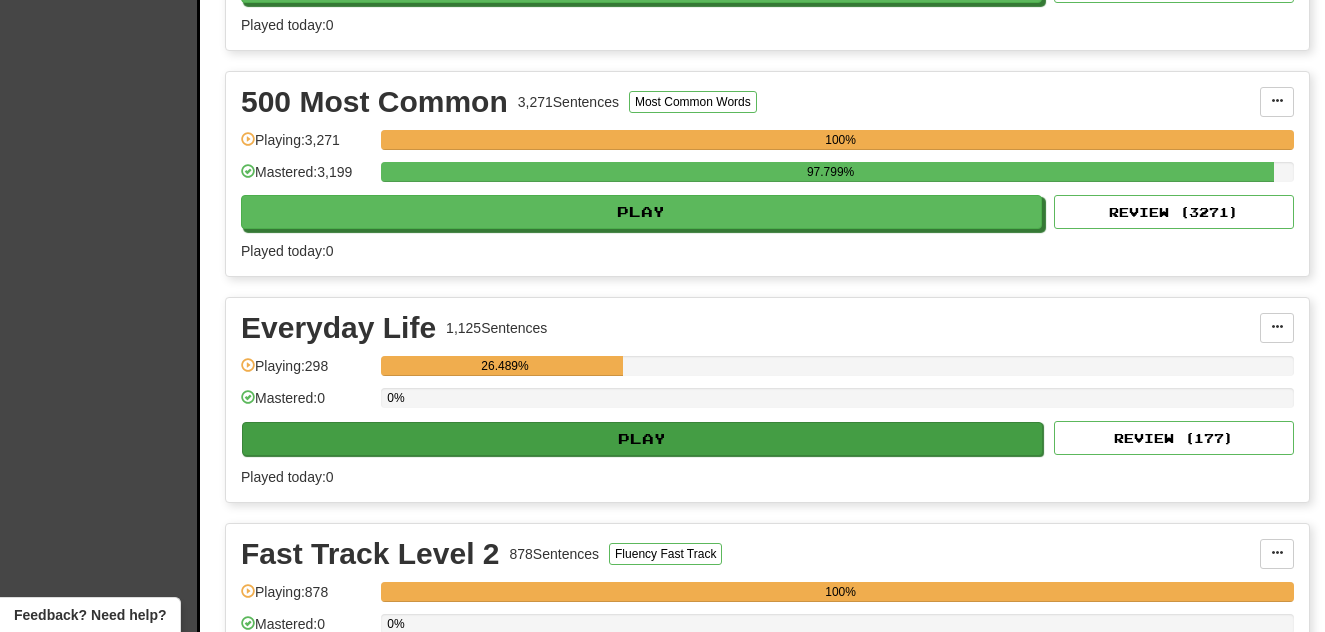 click on "Play" at bounding box center [642, 439] 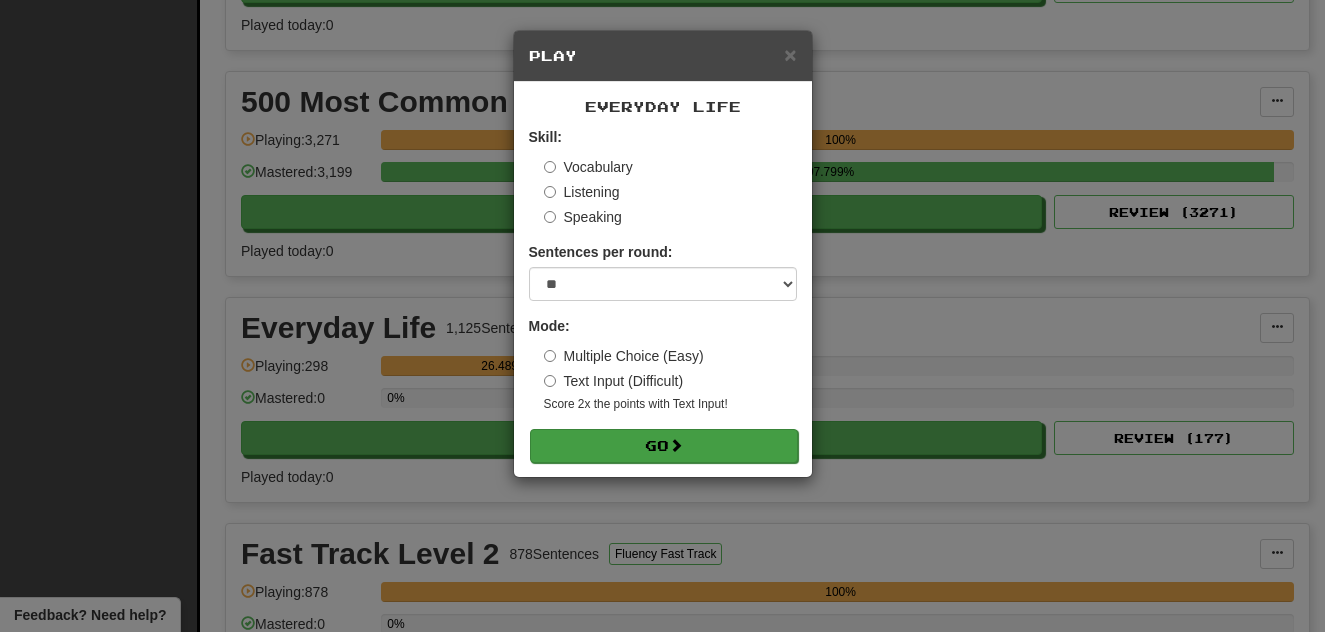 click on "Go" at bounding box center [664, 446] 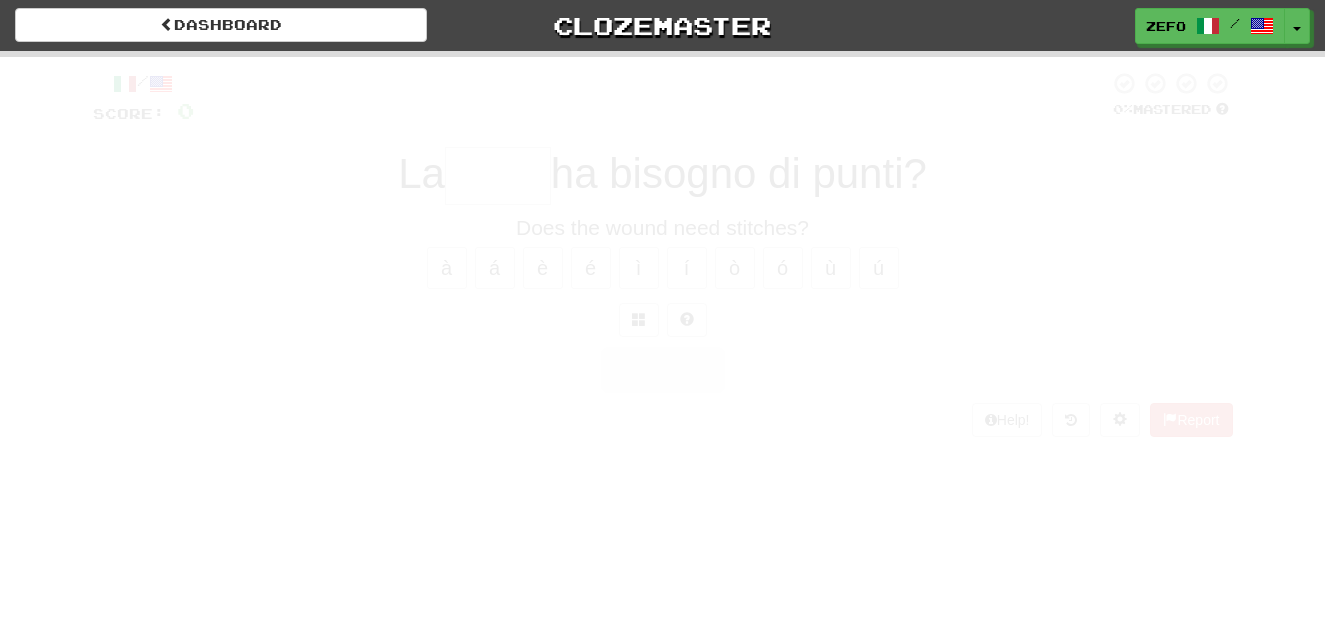 scroll, scrollTop: 0, scrollLeft: 0, axis: both 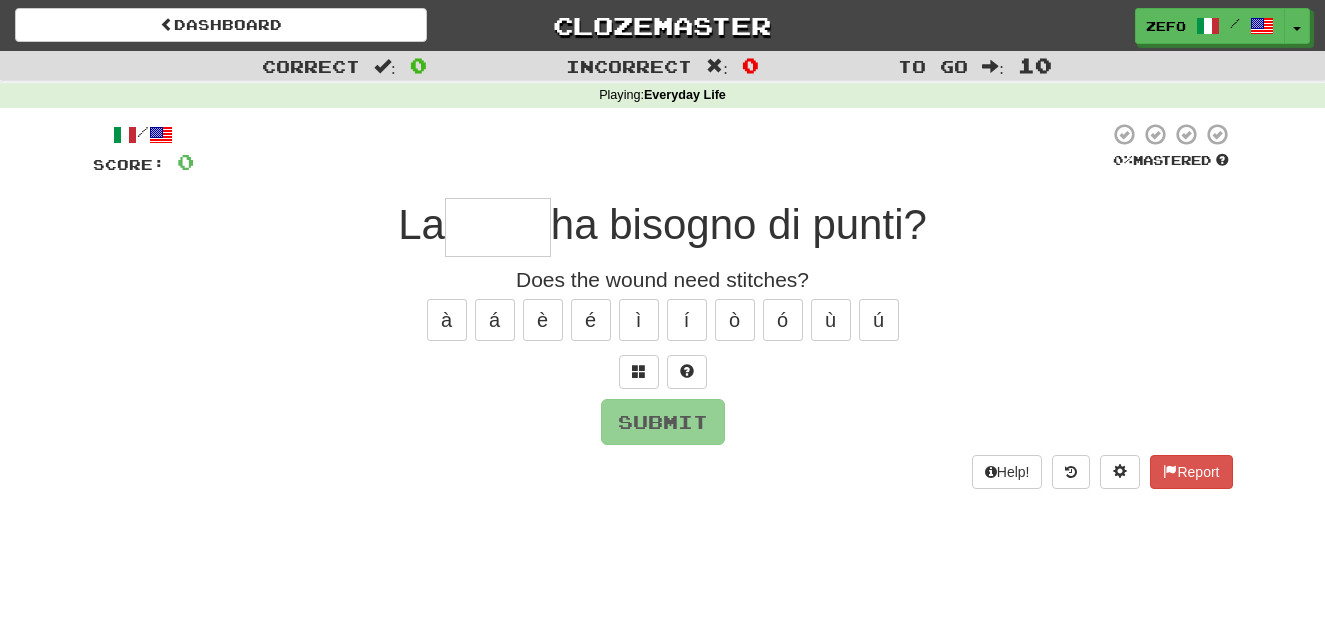 type on "******" 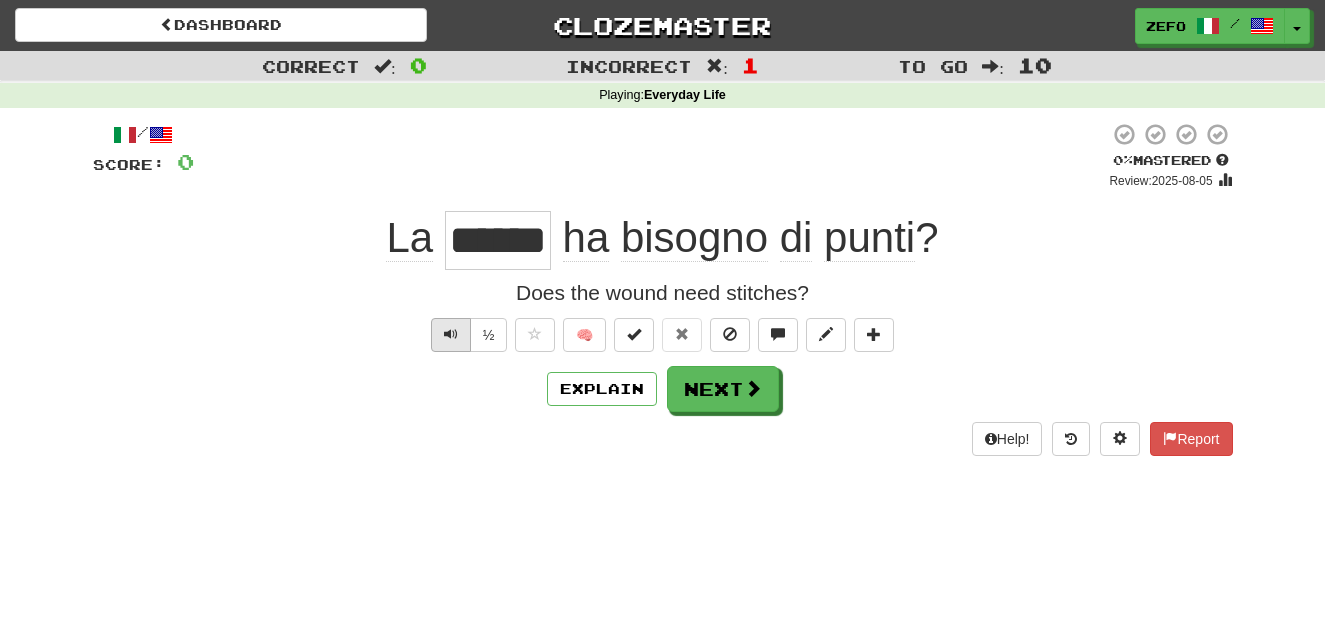 click at bounding box center (451, 334) 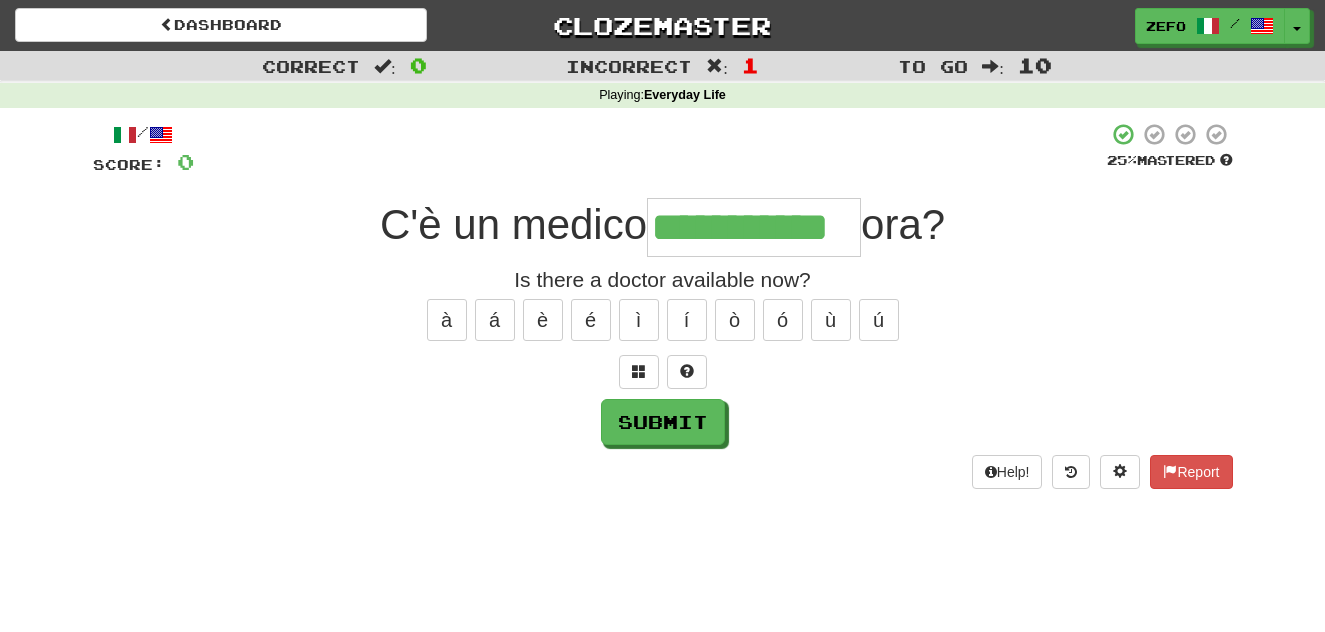 type on "**********" 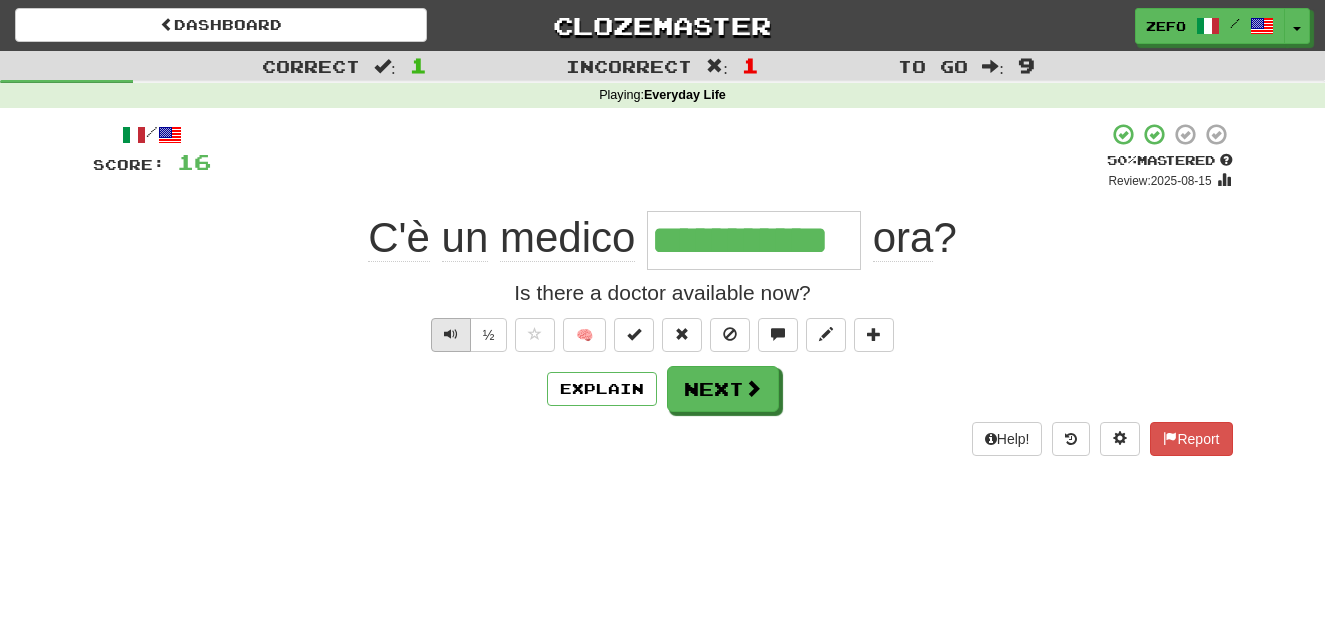 click at bounding box center [451, 334] 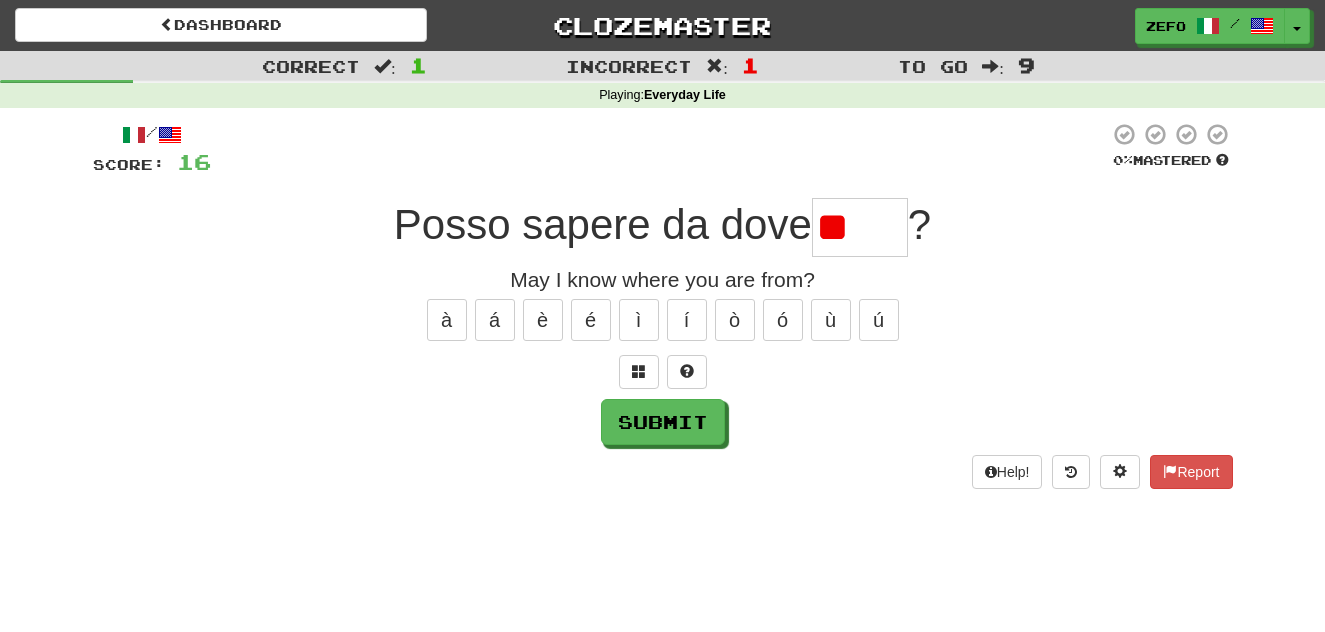 type on "*" 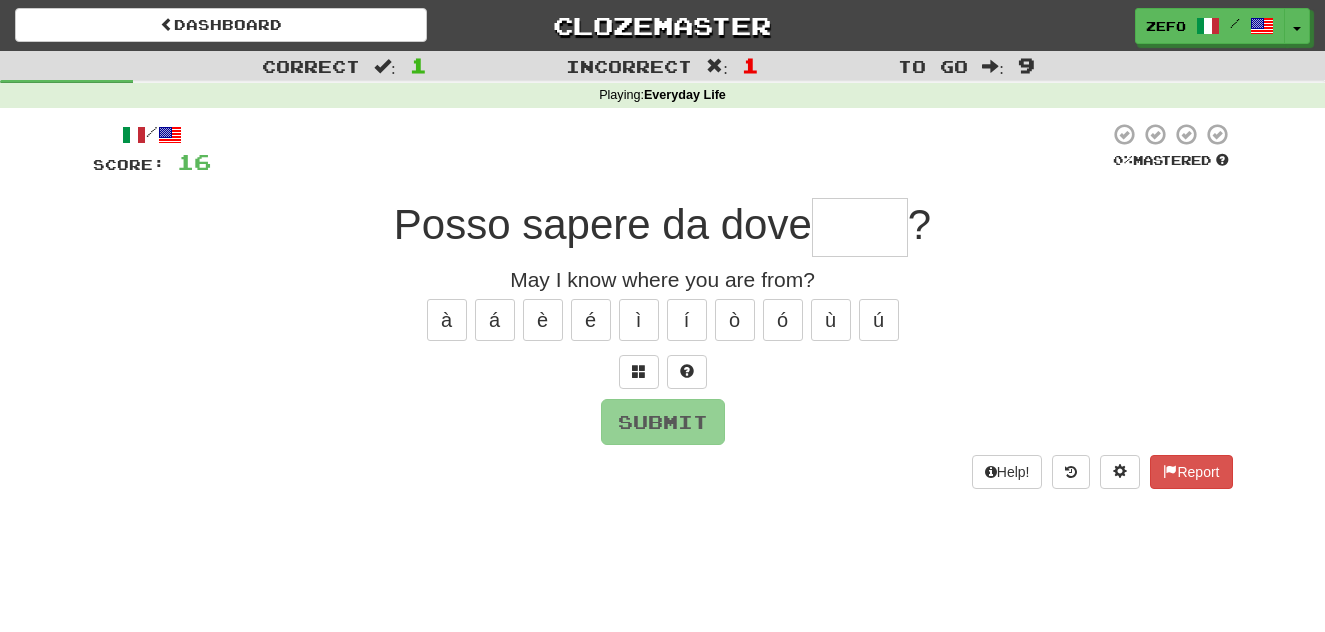 type on "*" 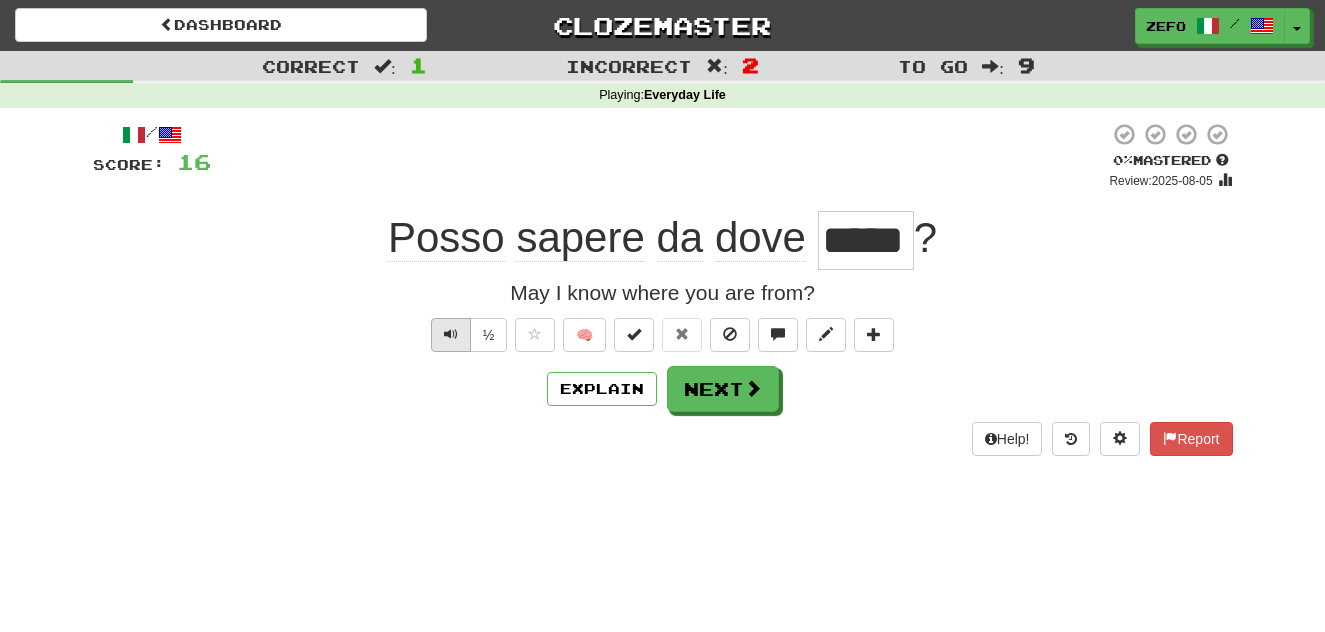 click at bounding box center [451, 335] 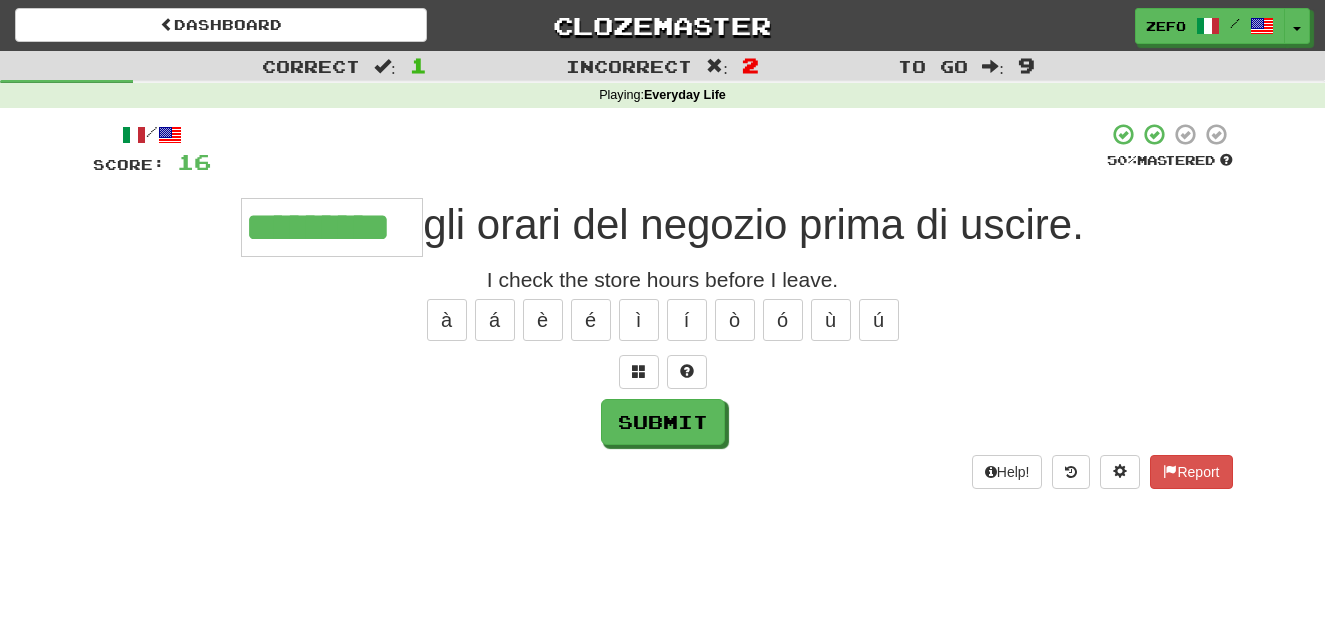 type on "*********" 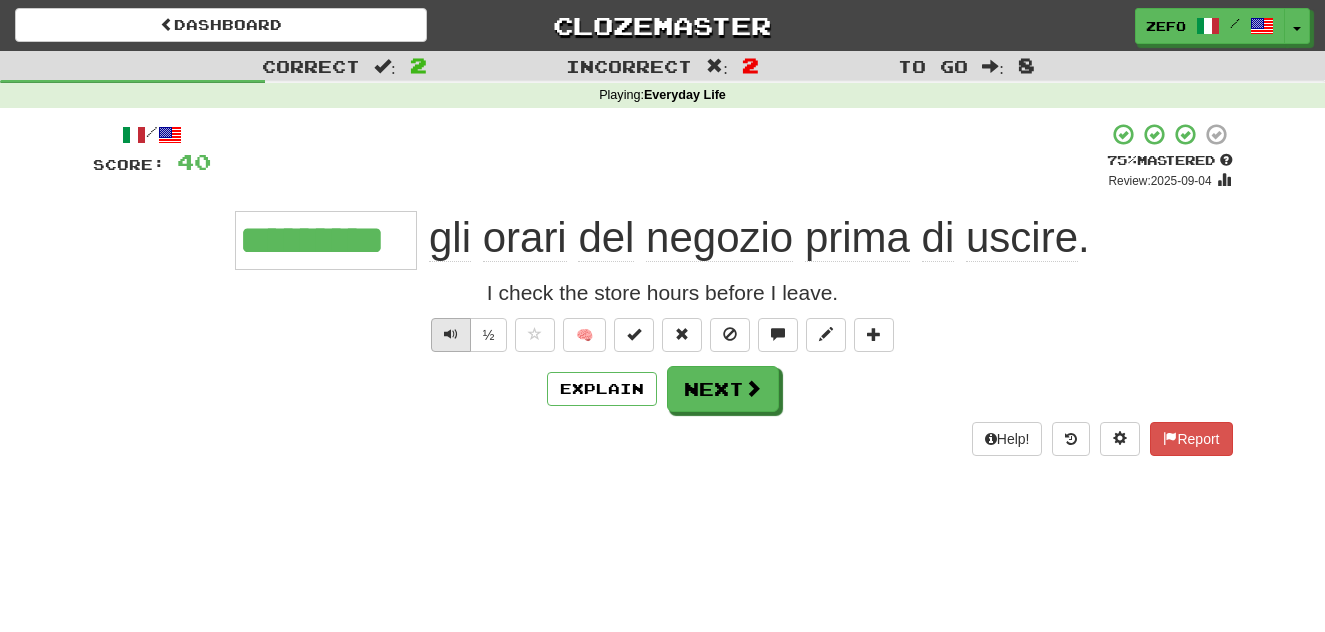 click at bounding box center (451, 334) 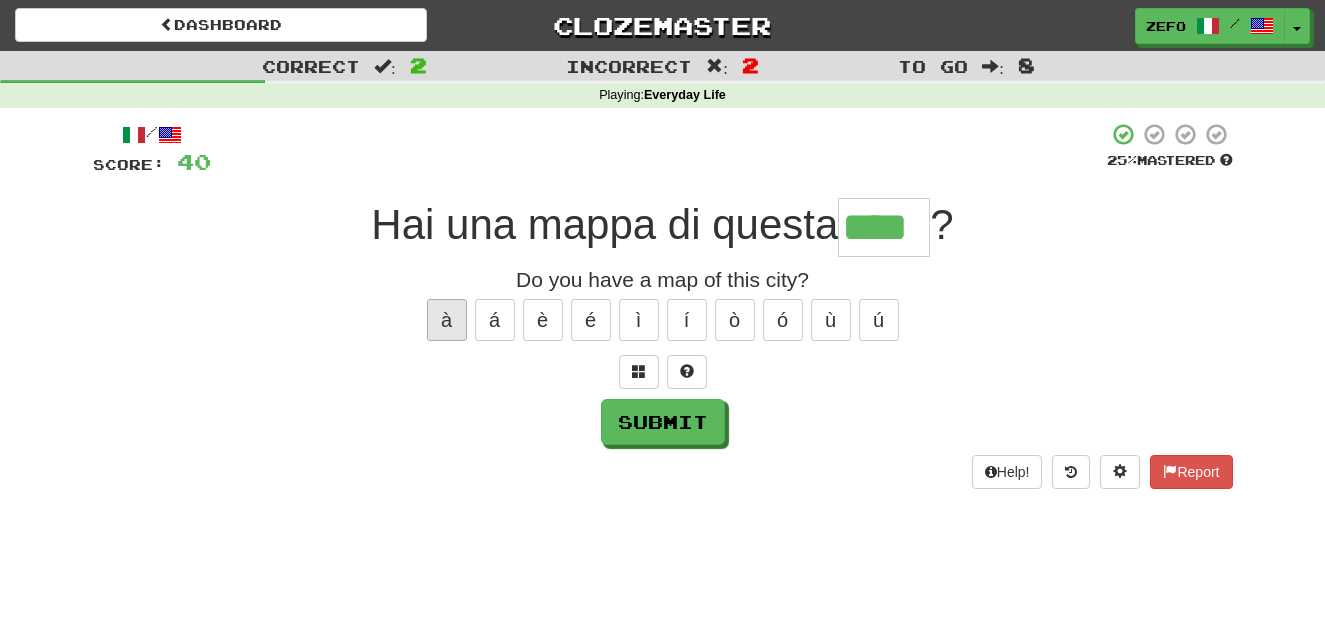 click on "à" at bounding box center [447, 320] 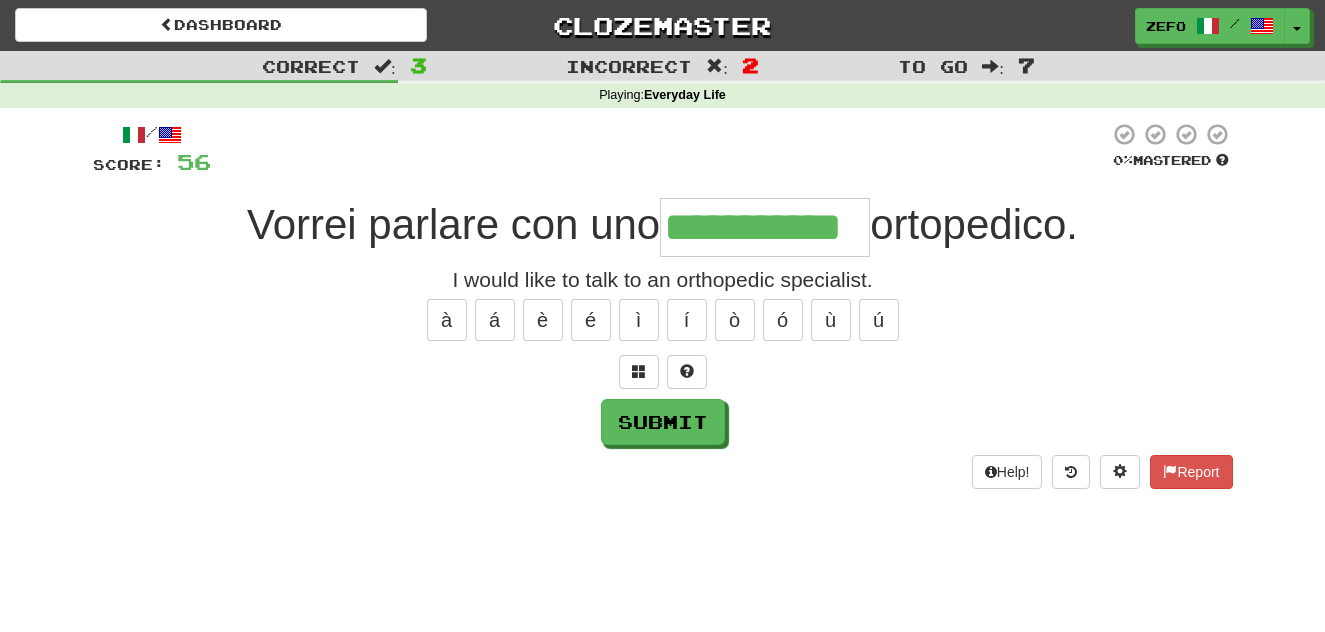 type on "**********" 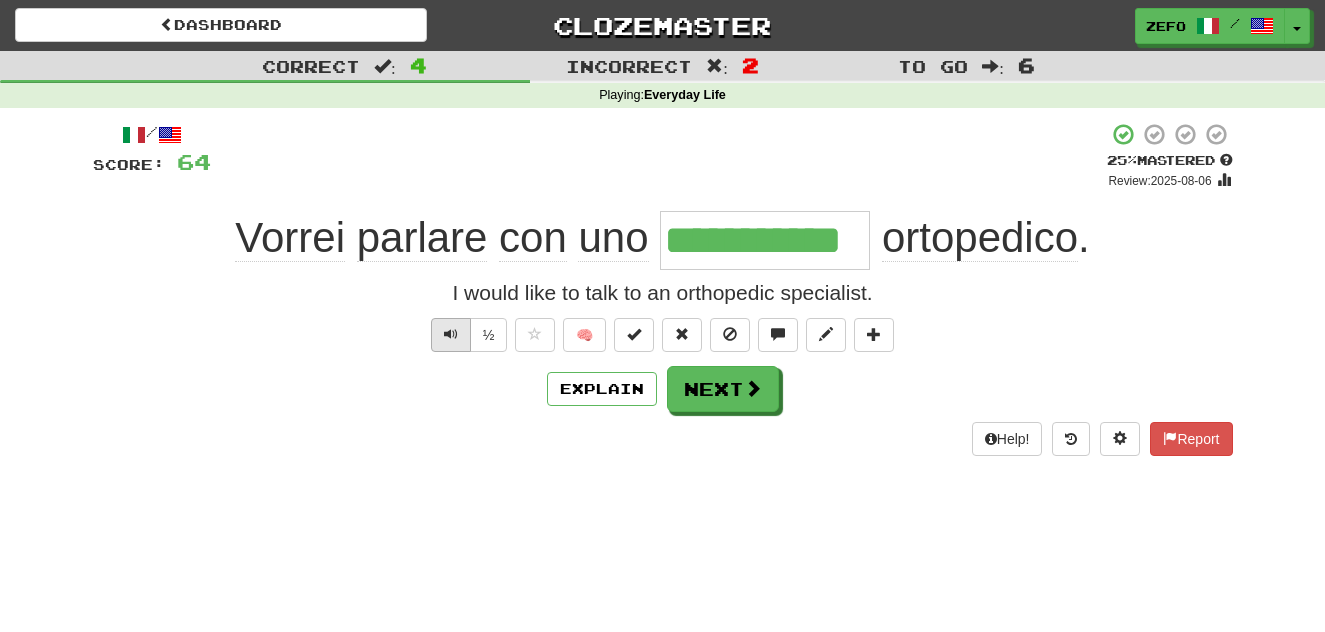 click at bounding box center (451, 335) 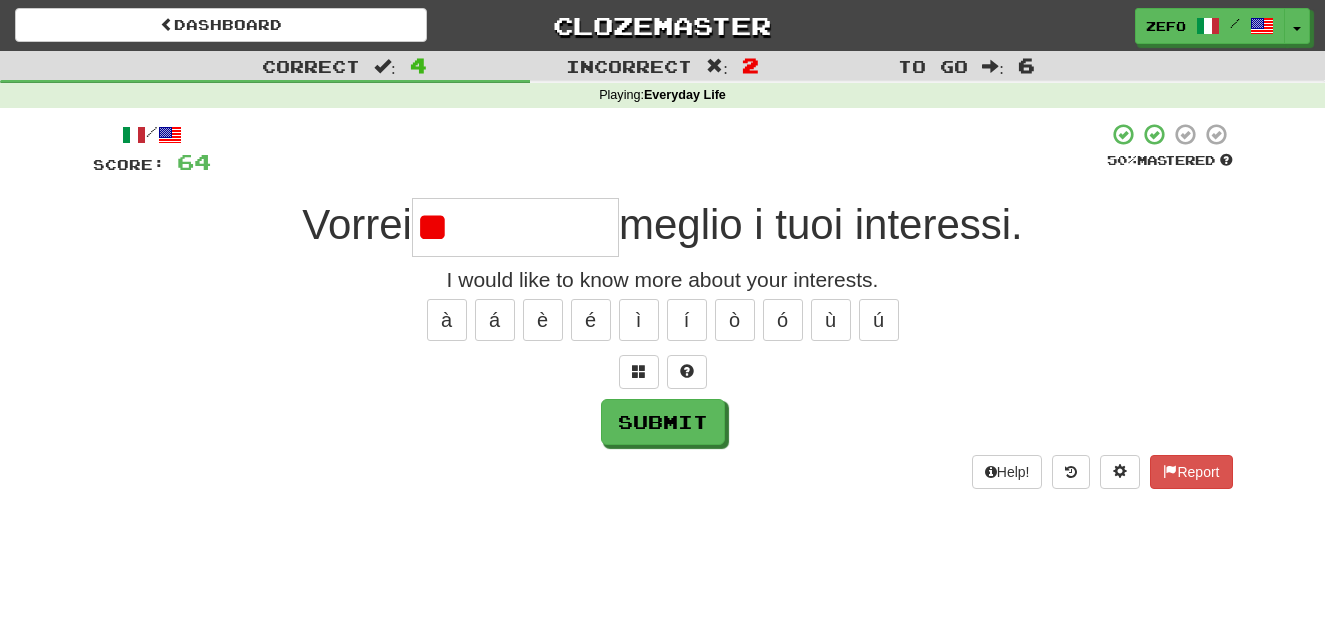 type on "*" 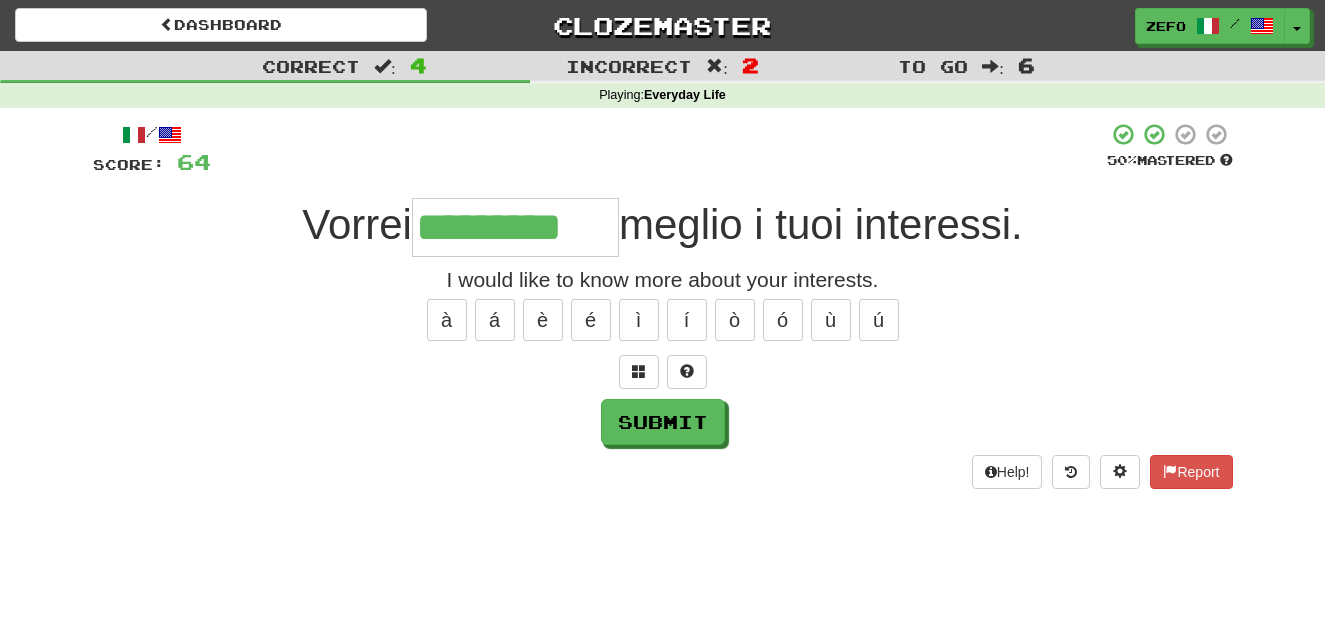 type on "*********" 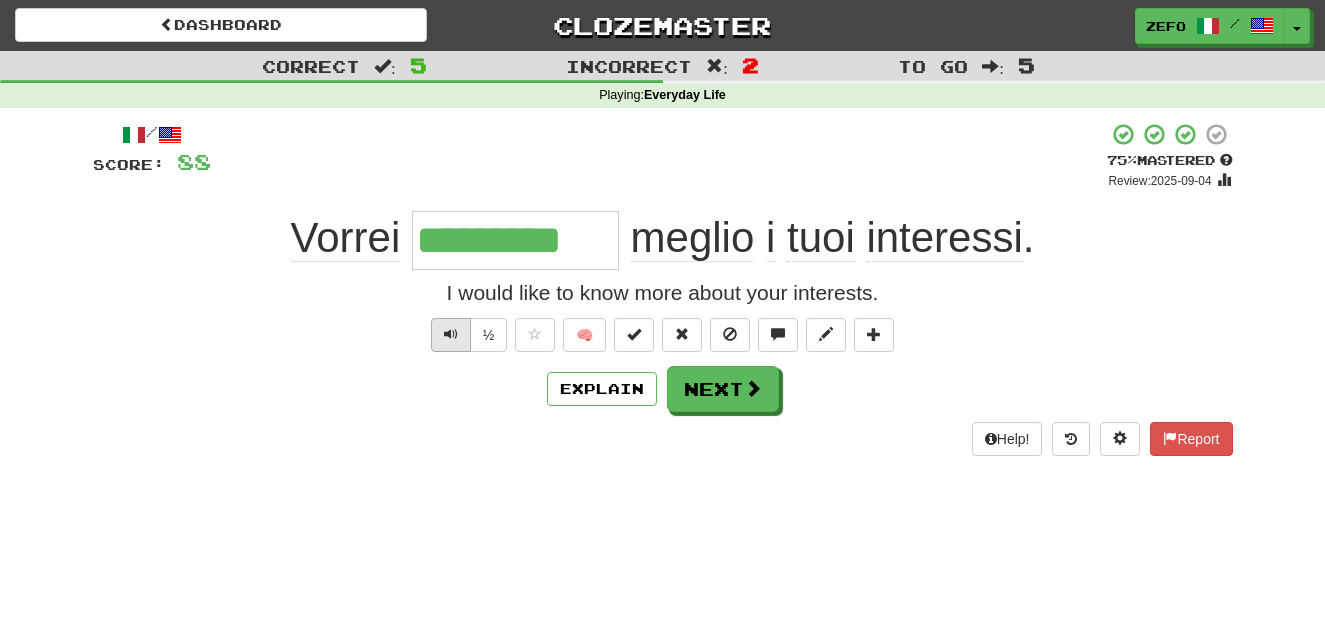 click at bounding box center (451, 334) 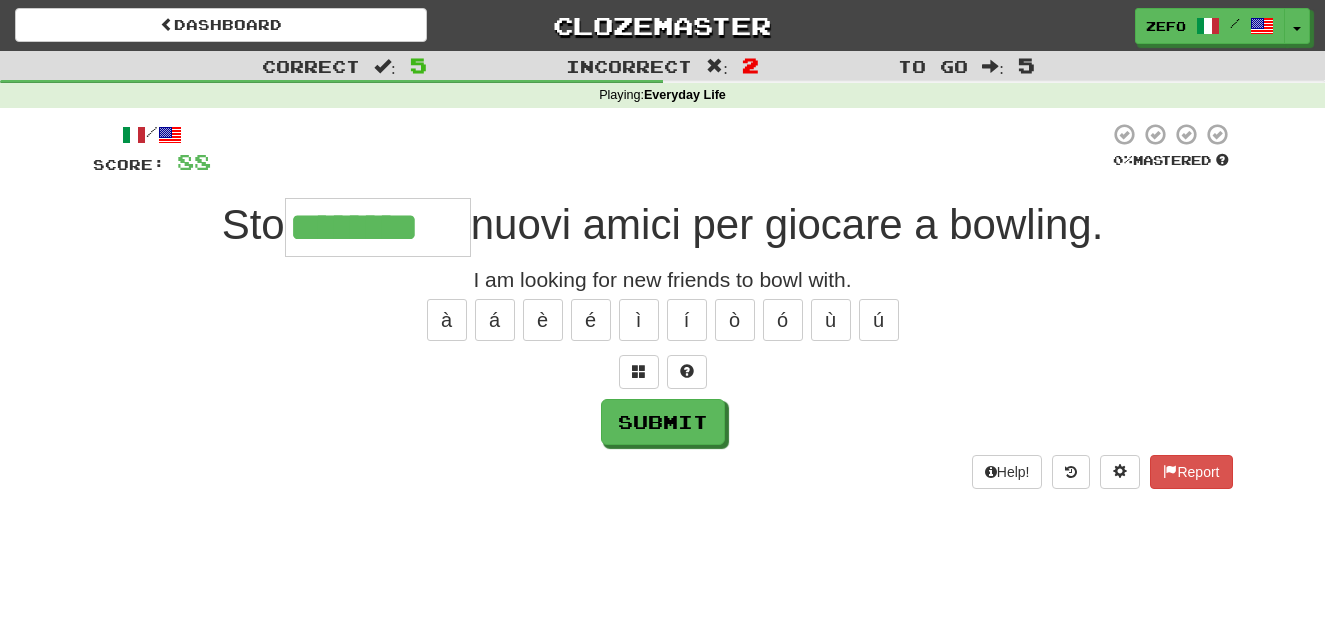 type on "********" 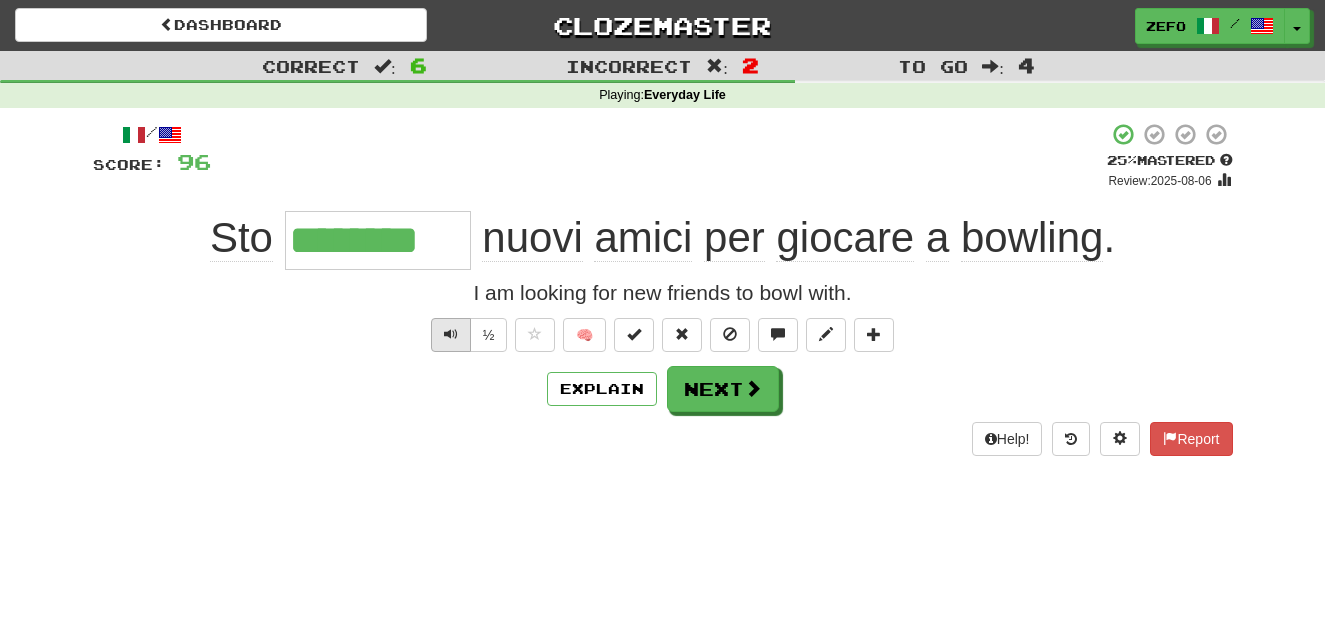 click at bounding box center [451, 335] 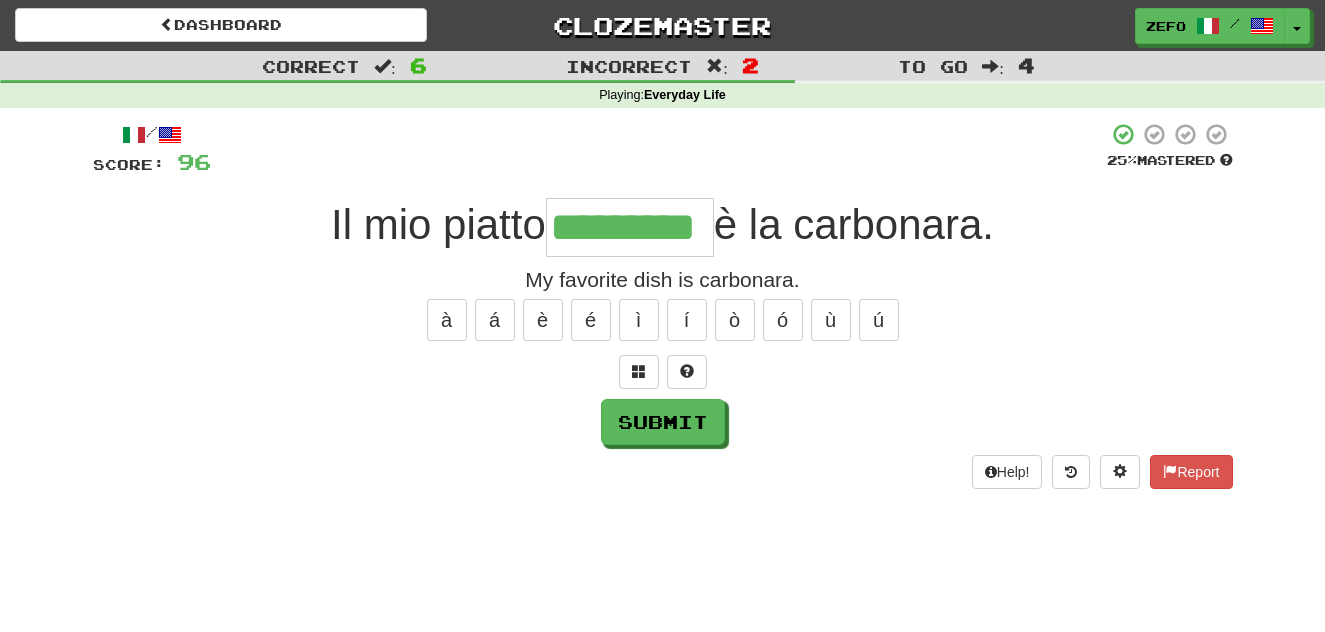 type on "*********" 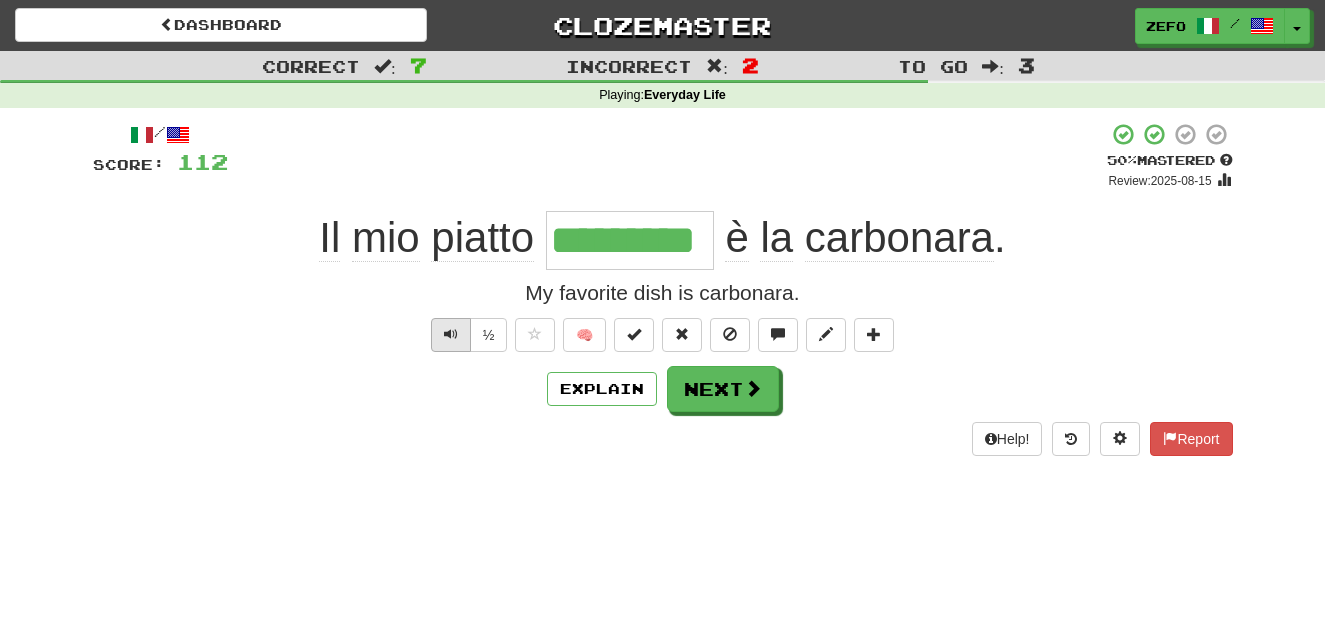 click at bounding box center (451, 334) 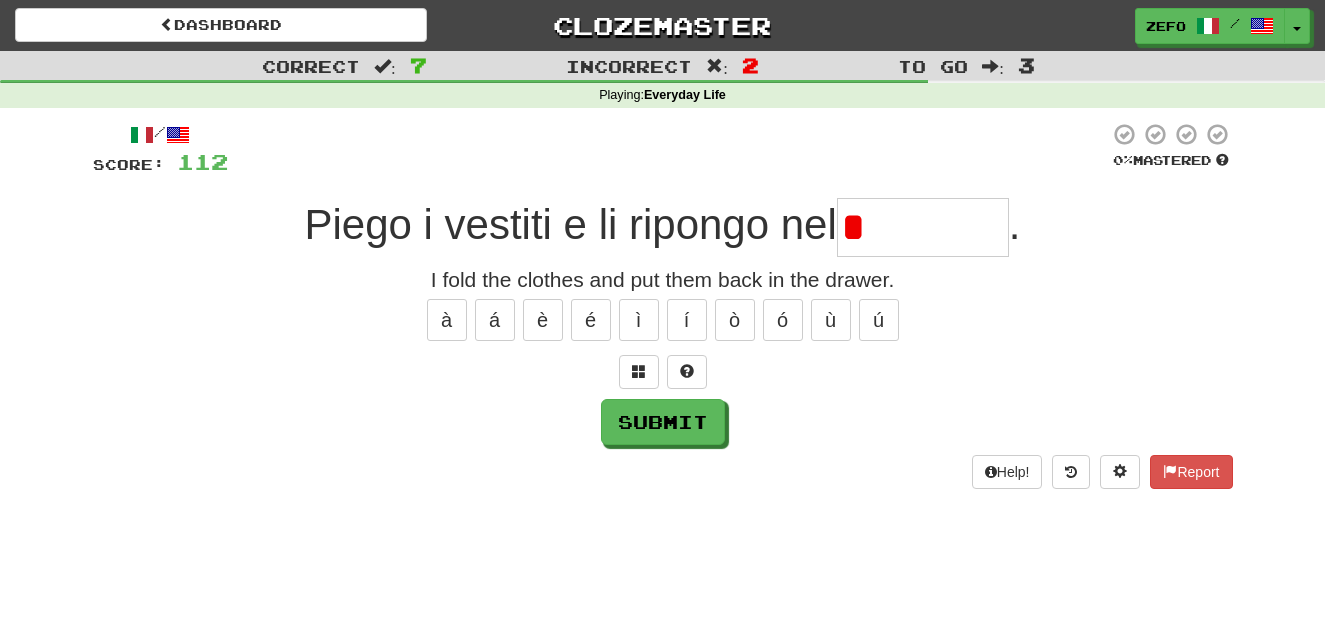 type on "********" 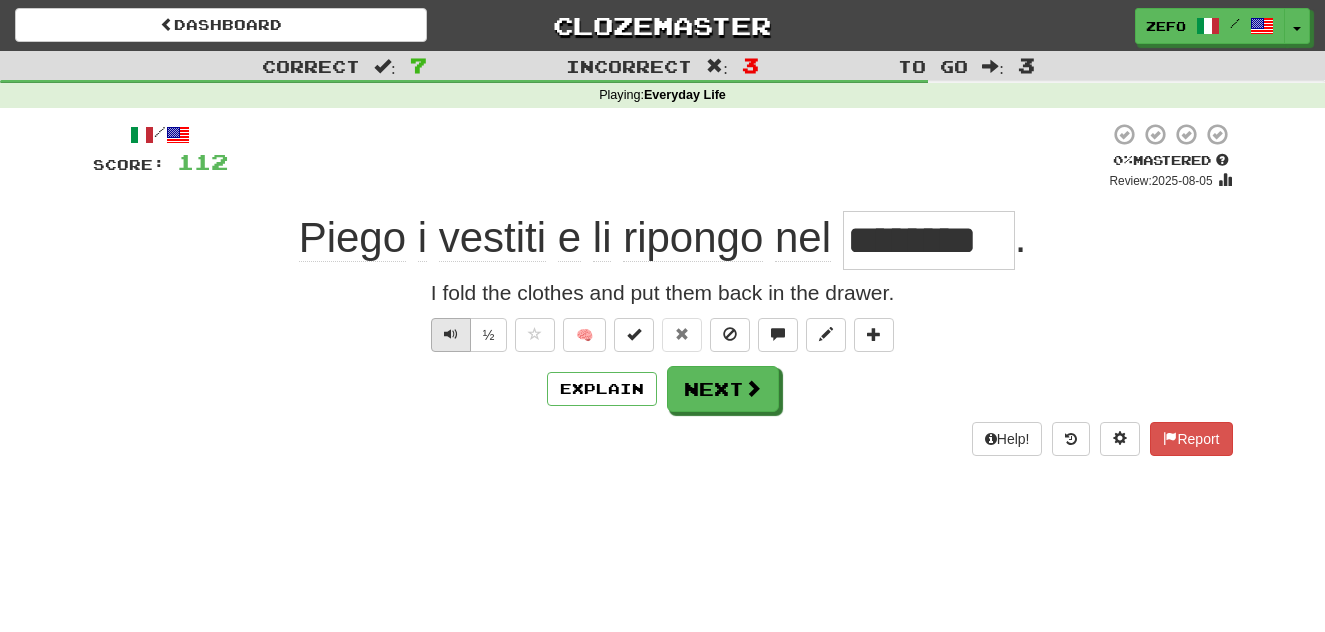 click at bounding box center [451, 334] 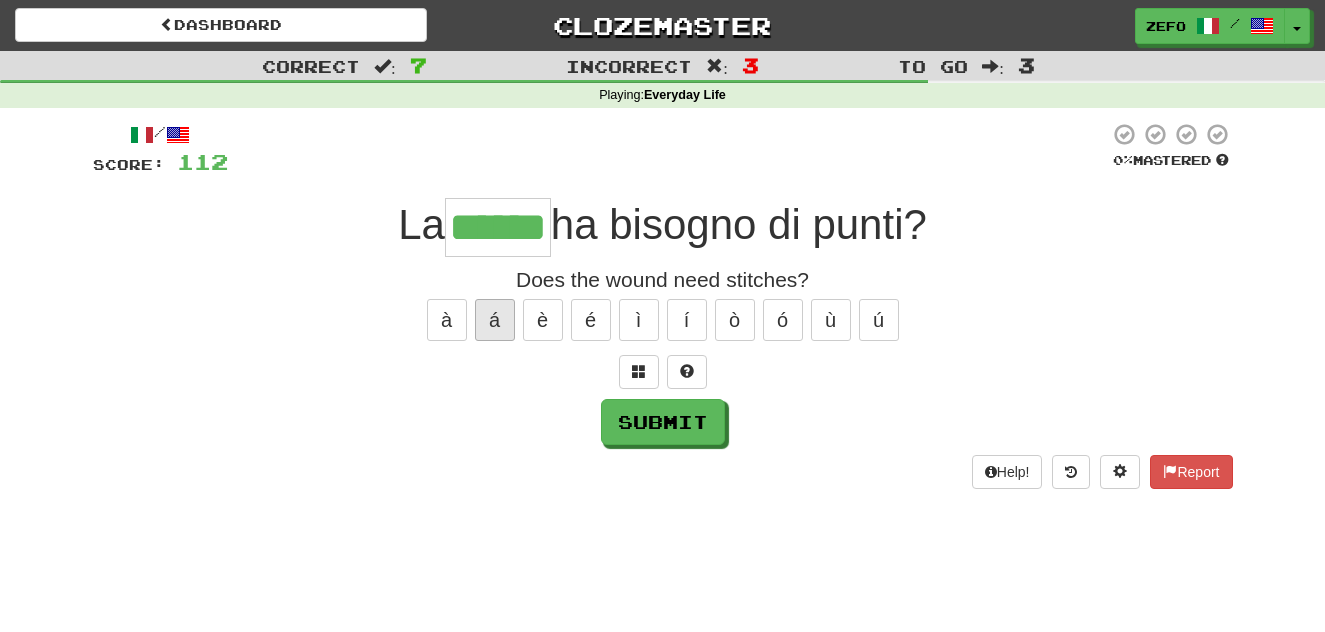 type on "******" 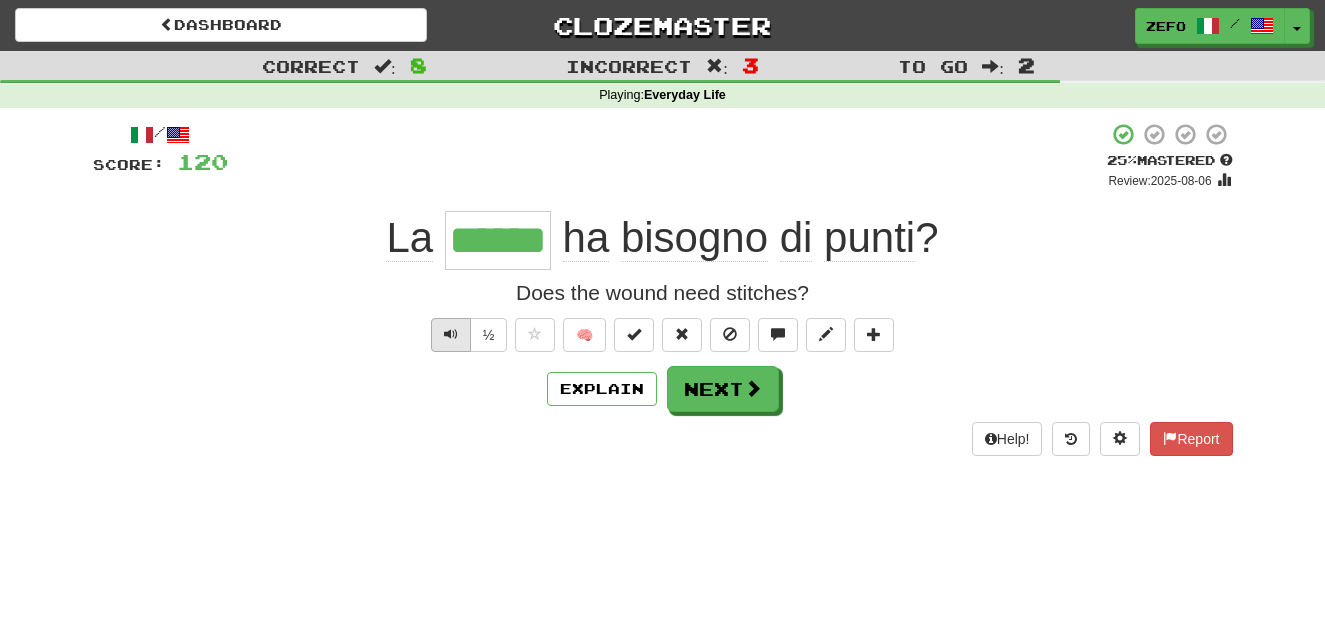 click at bounding box center [451, 335] 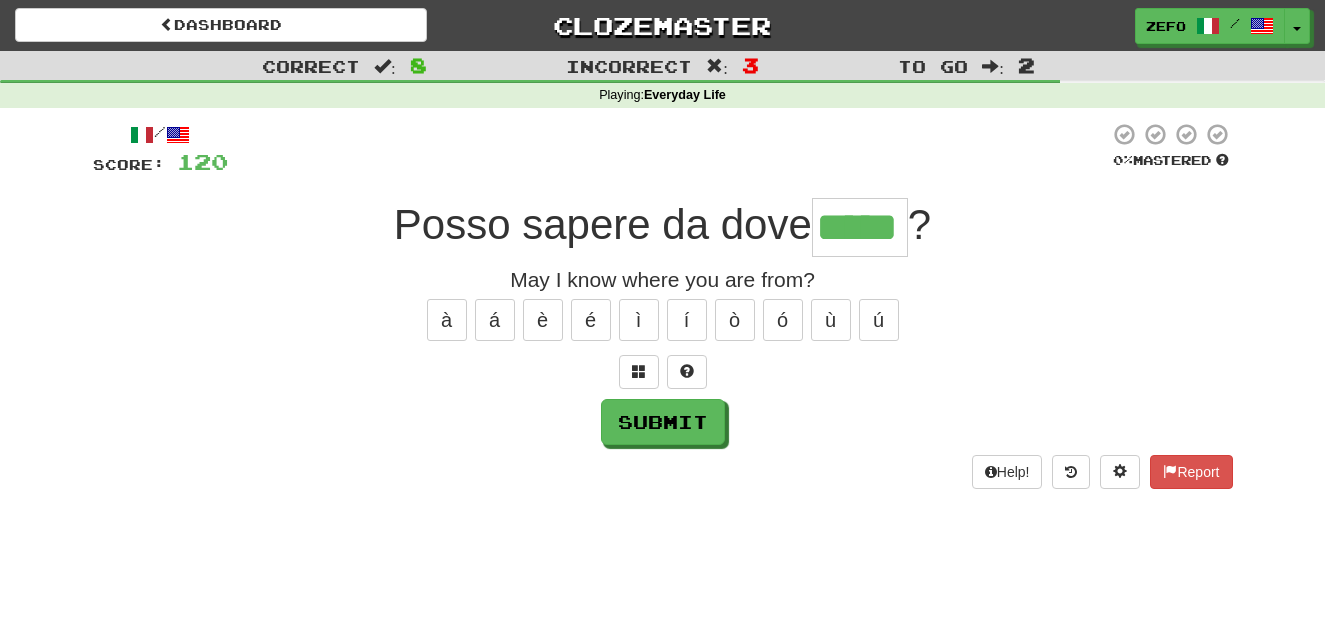 type on "*****" 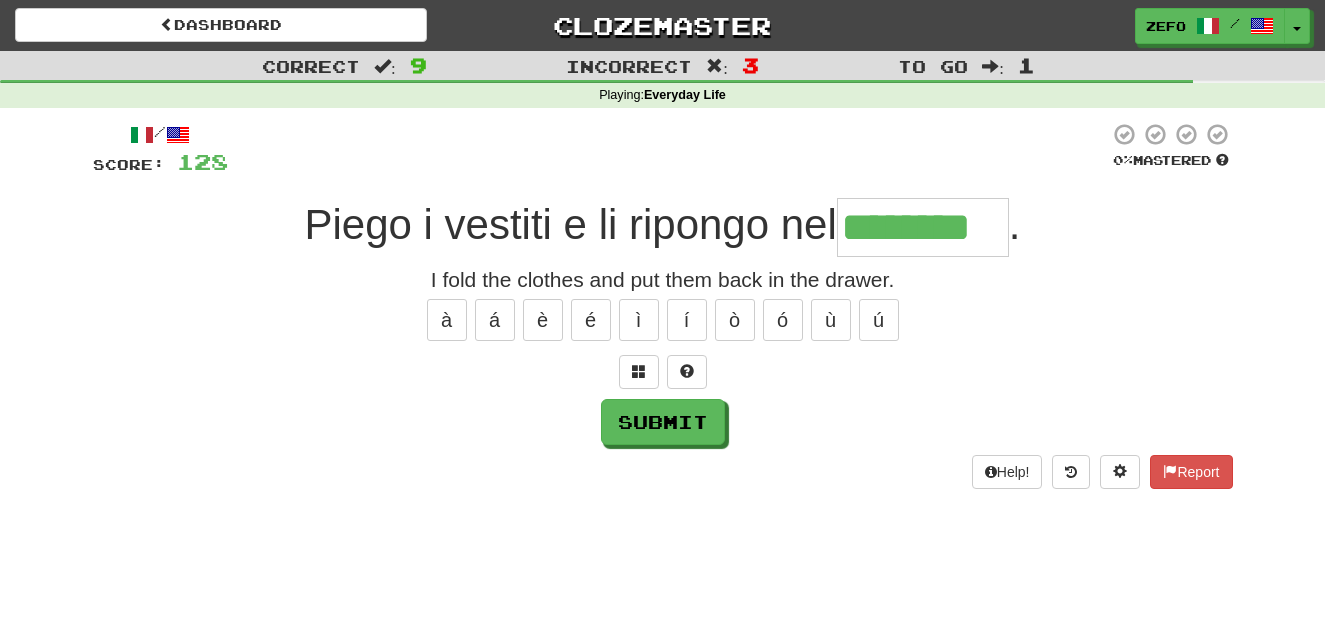 type on "********" 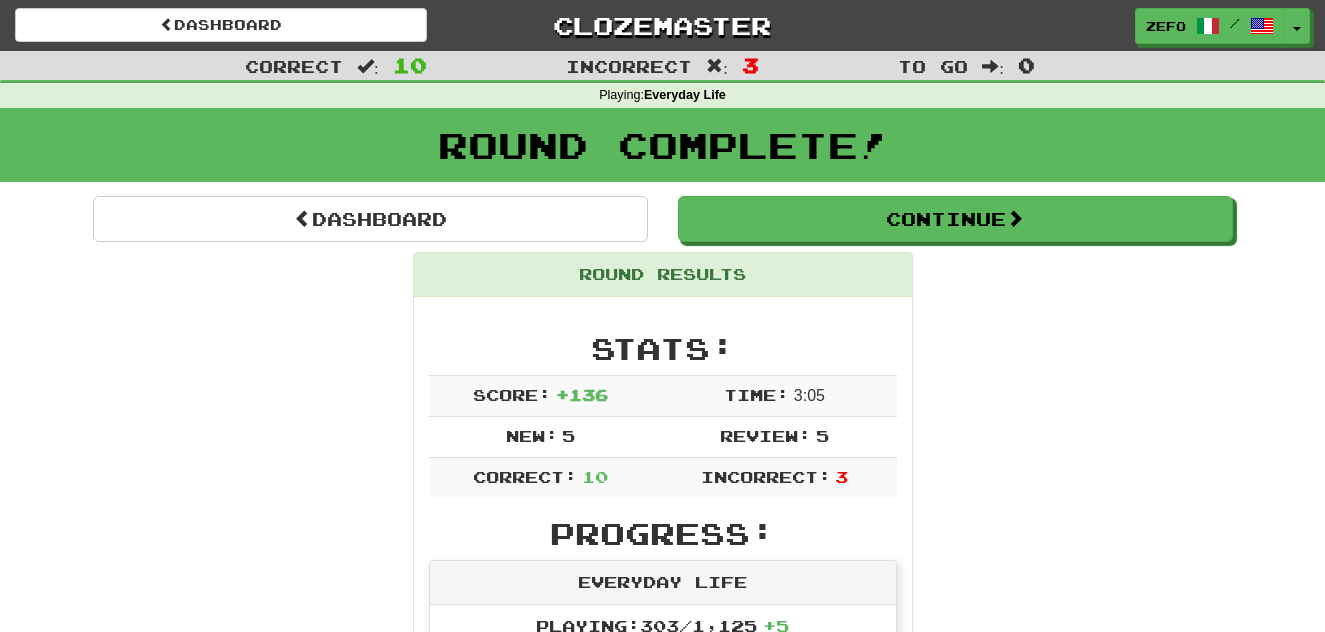 click on "Round Results Stats: Score:   + 136 Time:   3 : 0 5 New:   5 Review:   5 Correct:   10 Incorrect:   3 Progress: Everyday Life Playing:  303  /  1,125 + 5 26.489% 26.933% Mastered:  0  /  1,125 0% Ready for Review:  172  /  Level:  177 8,355  points to level  178  - keep going! Sentences:  Report La  ferita  ha bisogno di punti? Does the wound need stitches?  Report C'è un medico  disponibile  ora? Is there a doctor available now?  Report Posso sapere da dove  vieni ? May I know where you are from?  Report Controllo  gli orari del negozio prima di uscire. I check the store hours before I leave.  Report Hai una mappa di questa  città ? Do you have a map of this city?  Report Vorrei parlare con uno  specialista  ortopedico. I would like to talk to an orthopedic specialist.  Report Vorrei  conoscere  meglio i tuoi interessi. I would like to know more about your interests.  Report Sto  cercando  nuovi amici per giocare a bowling. I am looking for new friends to bowl with.  Report Il mio piatto  preferito  Report" at bounding box center [663, 1110] 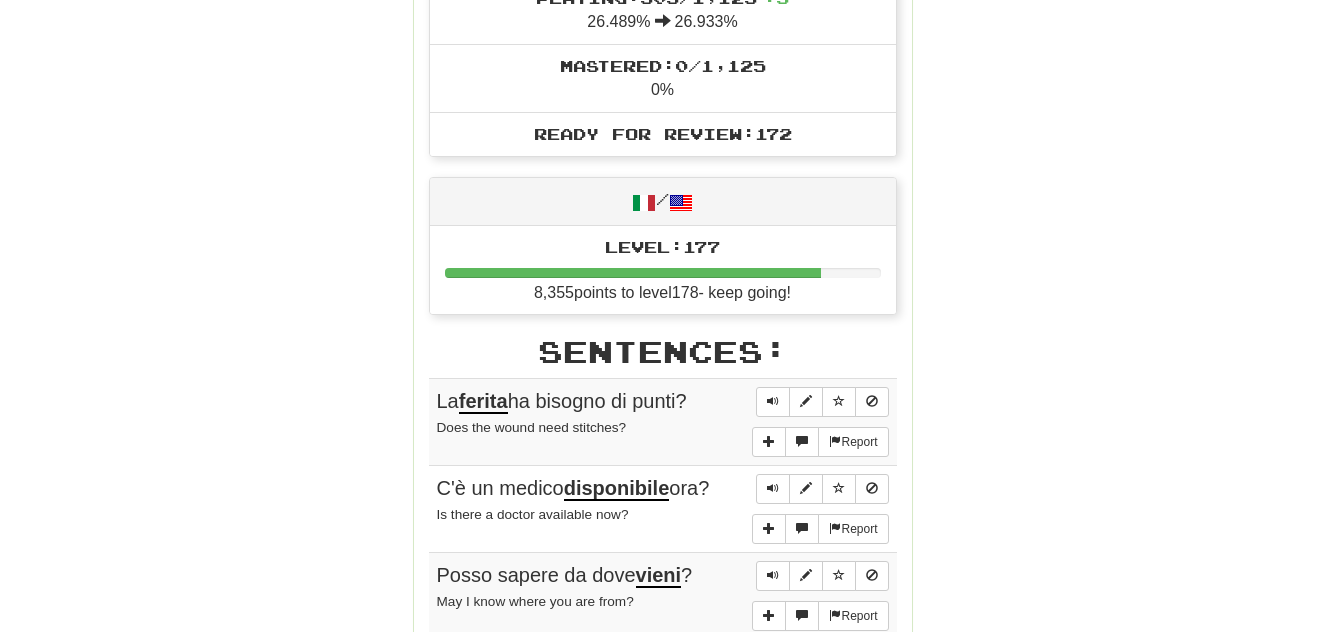 scroll, scrollTop: 645, scrollLeft: 0, axis: vertical 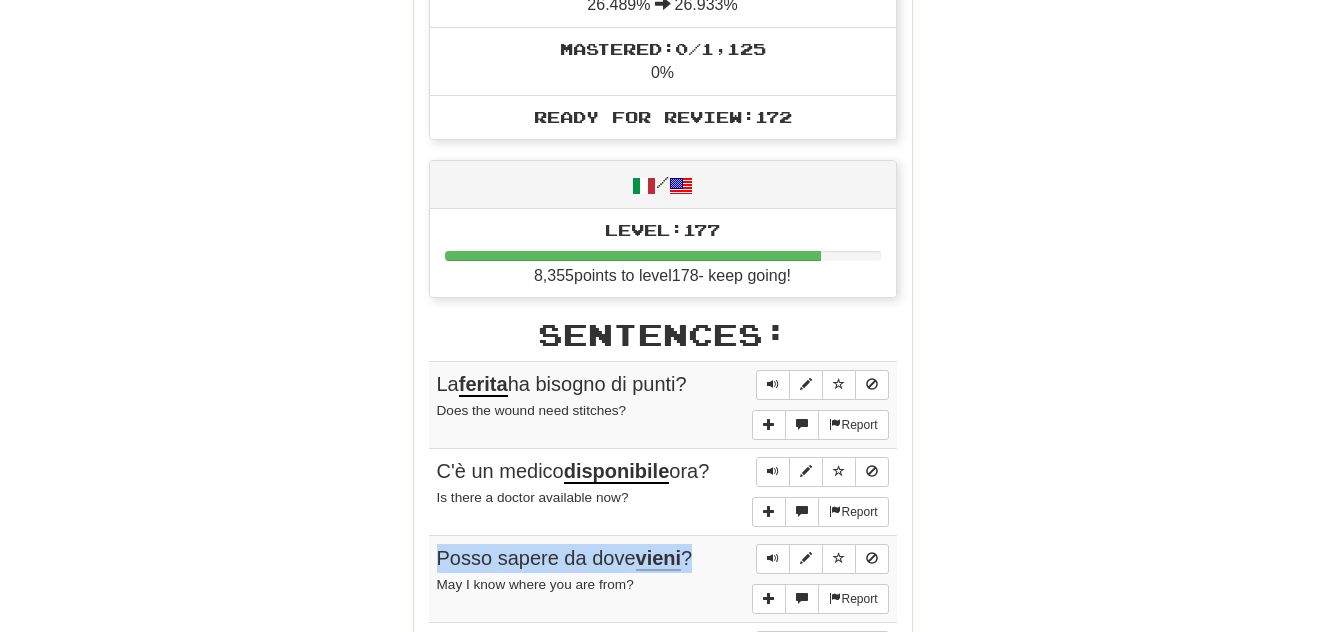 drag, startPoint x: 438, startPoint y: 529, endPoint x: 694, endPoint y: 529, distance: 256 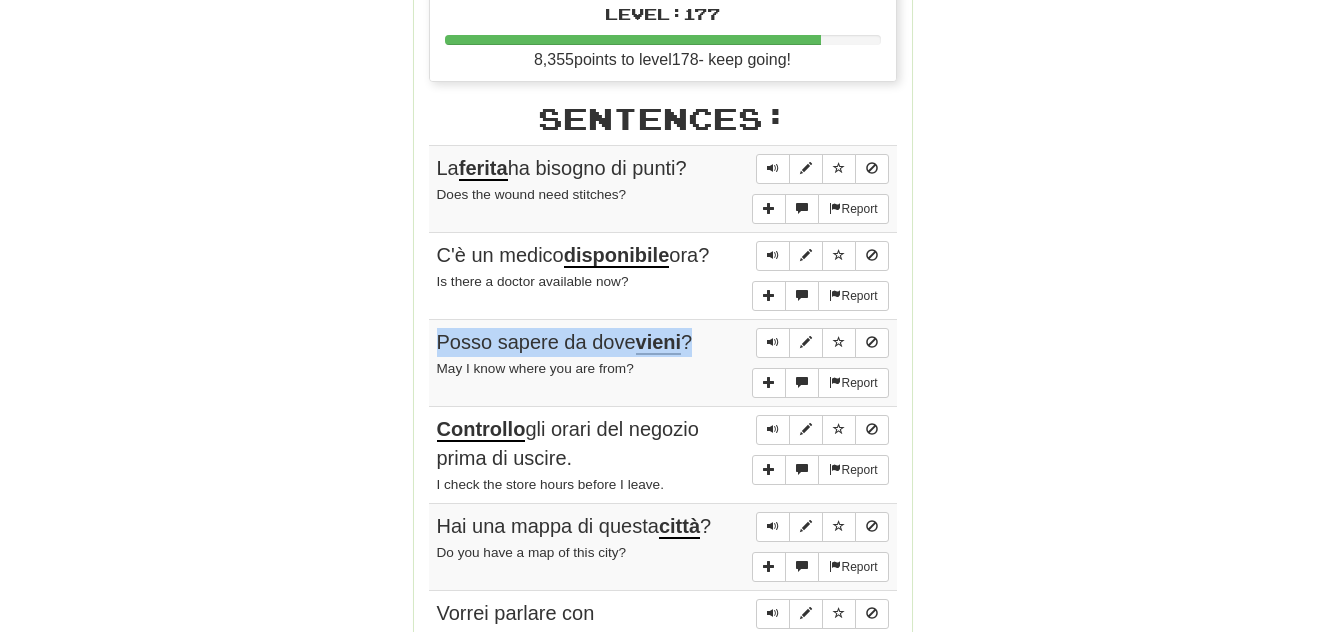 scroll, scrollTop: 870, scrollLeft: 0, axis: vertical 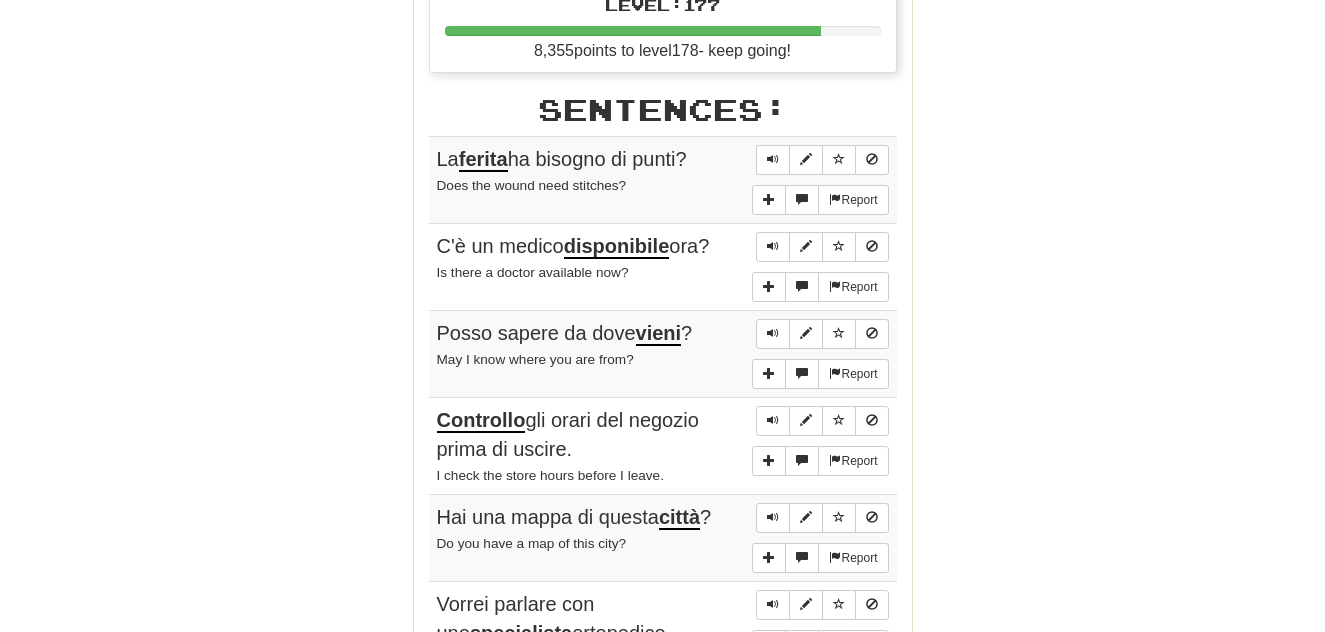 click on "Round Results Stats: Score:   + 136 Time:   3 : 0 5 New:   5 Review:   5 Correct:   10 Incorrect:   3 Progress: Everyday Life Playing:  303  /  1,125 + 5 26.489% 26.933% Mastered:  0  /  1,125 0% Ready for Review:  172  /  Level:  177 8,355  points to level  178  - keep going! Sentences:  Report La  ferita  ha bisogno di punti? Does the wound need stitches?  Report C'è un medico  disponibile  ora? Is there a doctor available now?  Report Posso sapere da dove  vieni ? May I know where you are from?  Report Controllo  gli orari del negozio prima di uscire. I check the store hours before I leave.  Report Hai una mappa di questa  città ? Do you have a map of this city?  Report Vorrei parlare con uno  specialista  ortopedico. I would like to talk to an orthopedic specialist.  Report Vorrei  conoscere  meglio i tuoi interessi. I would like to know more about your interests.  Report Sto  cercando  nuovi amici per giocare a bowling. I am looking for new friends to bowl with.  Report Il mio piatto  preferito  Report" at bounding box center [663, 240] 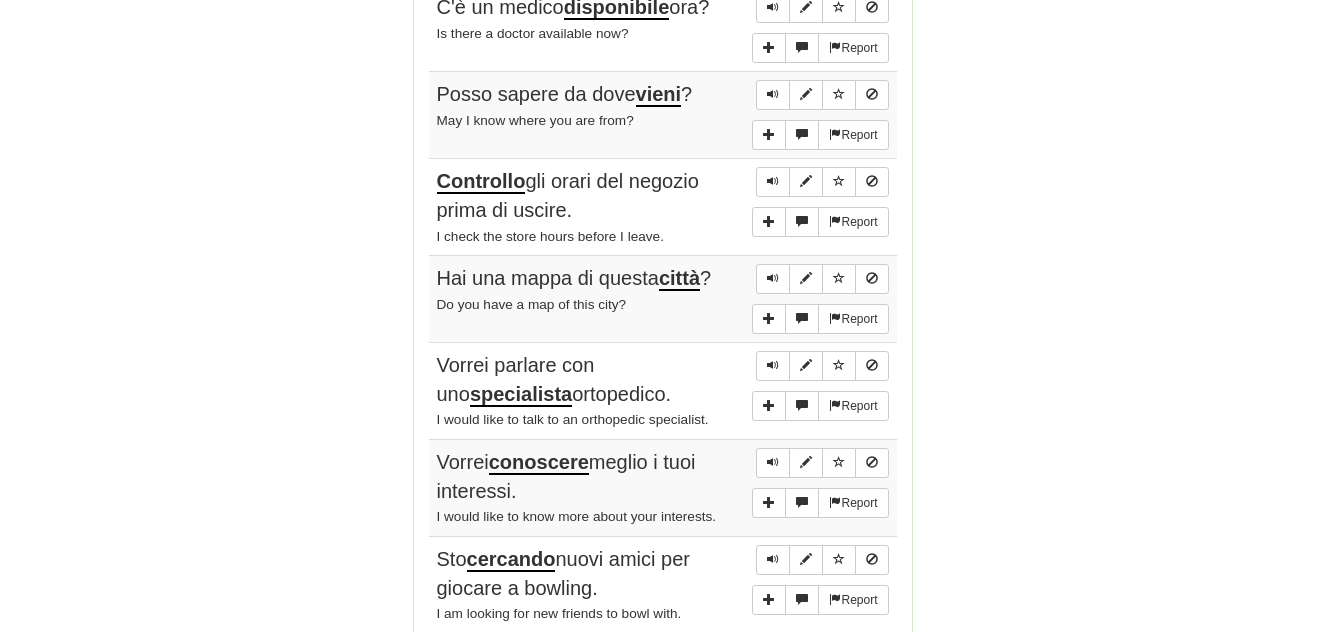 scroll, scrollTop: 1125, scrollLeft: 0, axis: vertical 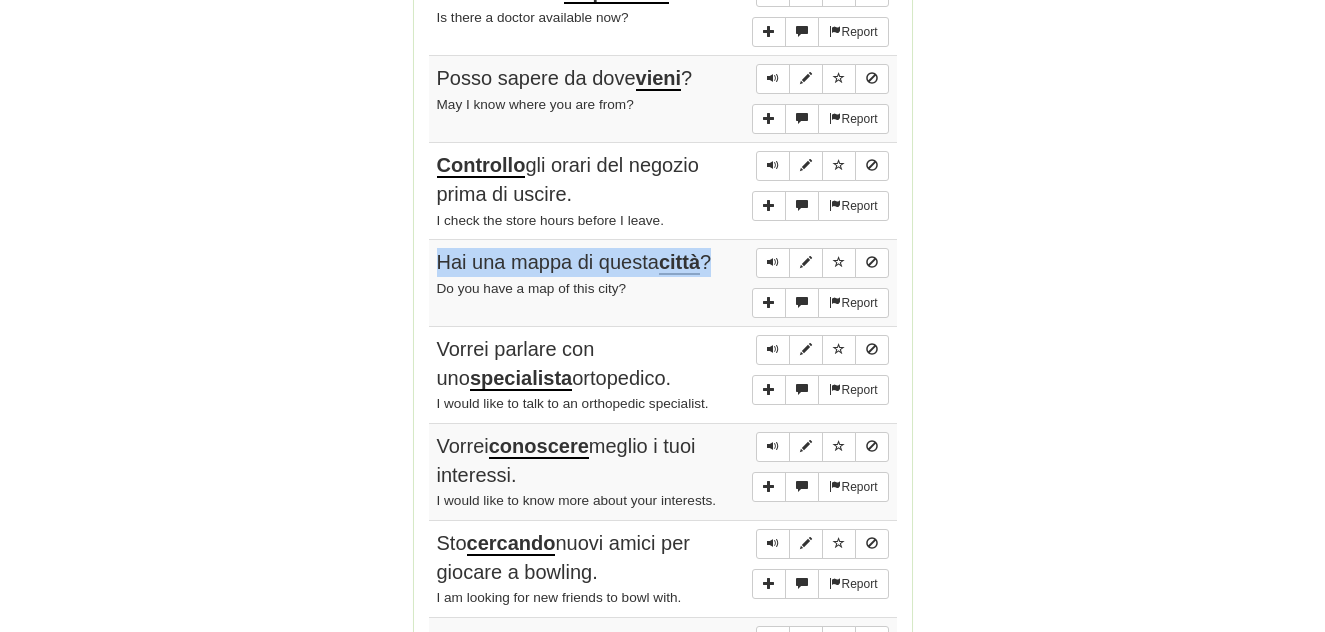 drag, startPoint x: 437, startPoint y: 241, endPoint x: 741, endPoint y: 241, distance: 304 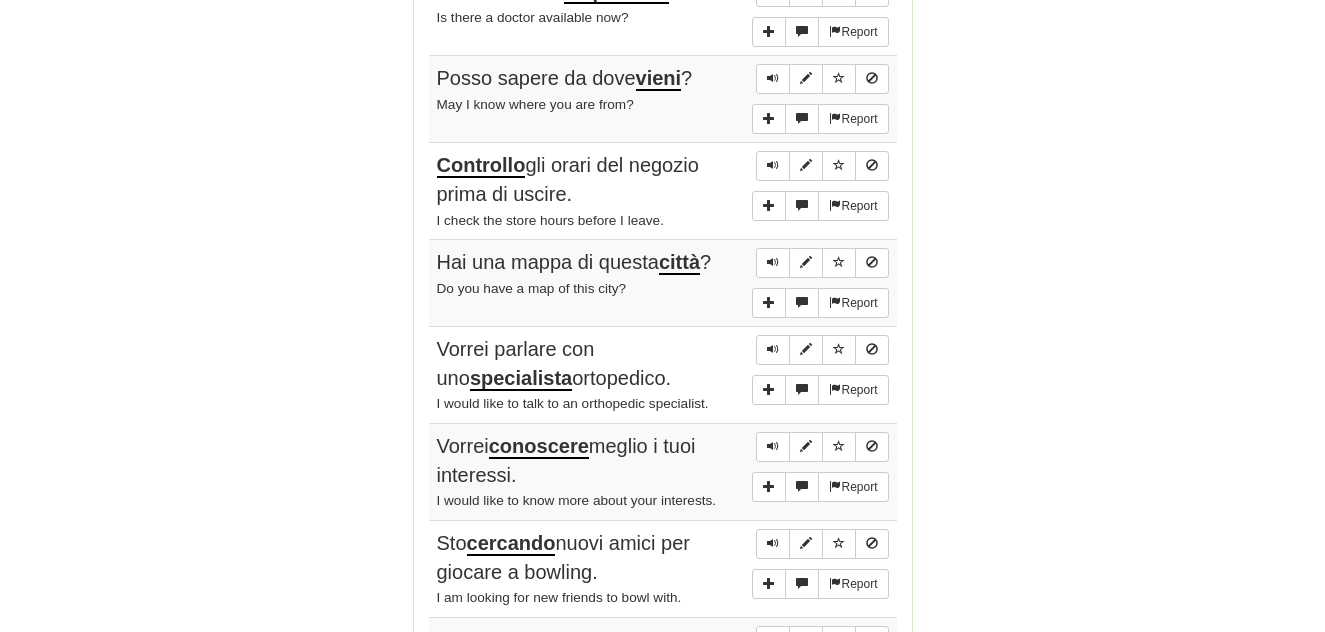 click on "Round Results Stats: Score:   + 136 Time:   3 : 0 5 New:   5 Review:   5 Correct:   10 Incorrect:   3 Progress: Everyday Life Playing:  303  /  1,125 + 5 26.489% 26.933% Mastered:  0  /  1,125 0% Ready for Review:  172  /  Level:  177 8,355  points to level  178  - keep going! Sentences:  Report La  ferita  ha bisogno di punti? Does the wound need stitches?  Report C'è un medico  disponibile  ora? Is there a doctor available now?  Report Posso sapere da dove  vieni ? May I know where you are from?  Report Controllo  gli orari del negozio prima di uscire. I check the store hours before I leave.  Report Hai una mappa di questa  città ? Do you have a map of this city?  Report Vorrei parlare con uno  specialista  ortopedico. I would like to talk to an orthopedic specialist.  Report Vorrei  conoscere  meglio i tuoi interessi. I would like to know more about your interests.  Report Sto  cercando  nuovi amici per giocare a bowling. I am looking for new friends to bowl with.  Report Il mio piatto  preferito  Report" at bounding box center (663, -15) 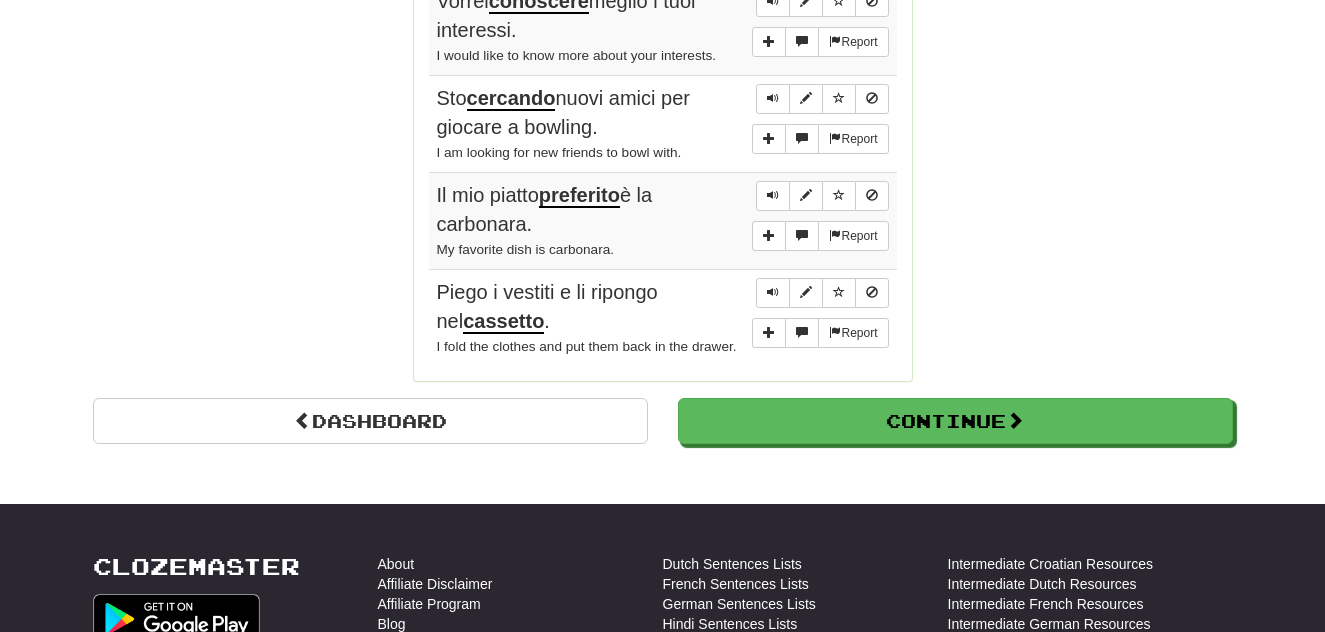 scroll, scrollTop: 1629, scrollLeft: 0, axis: vertical 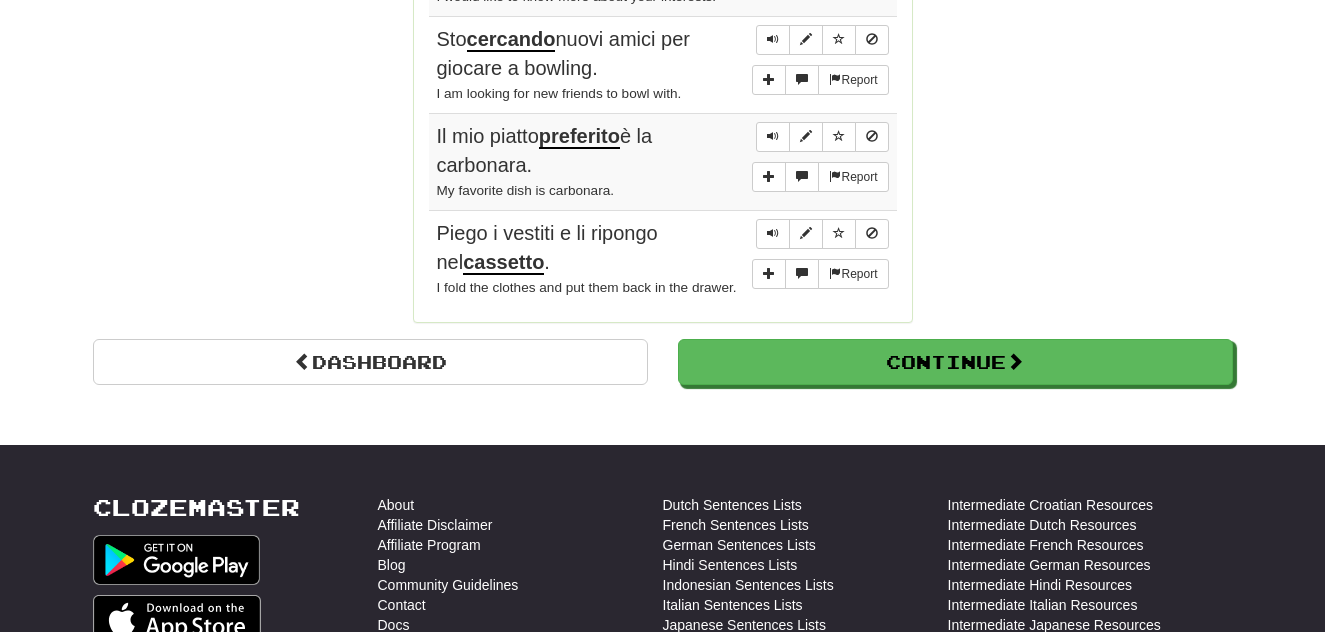 drag, startPoint x: 438, startPoint y: 111, endPoint x: 545, endPoint y: 146, distance: 112.578865 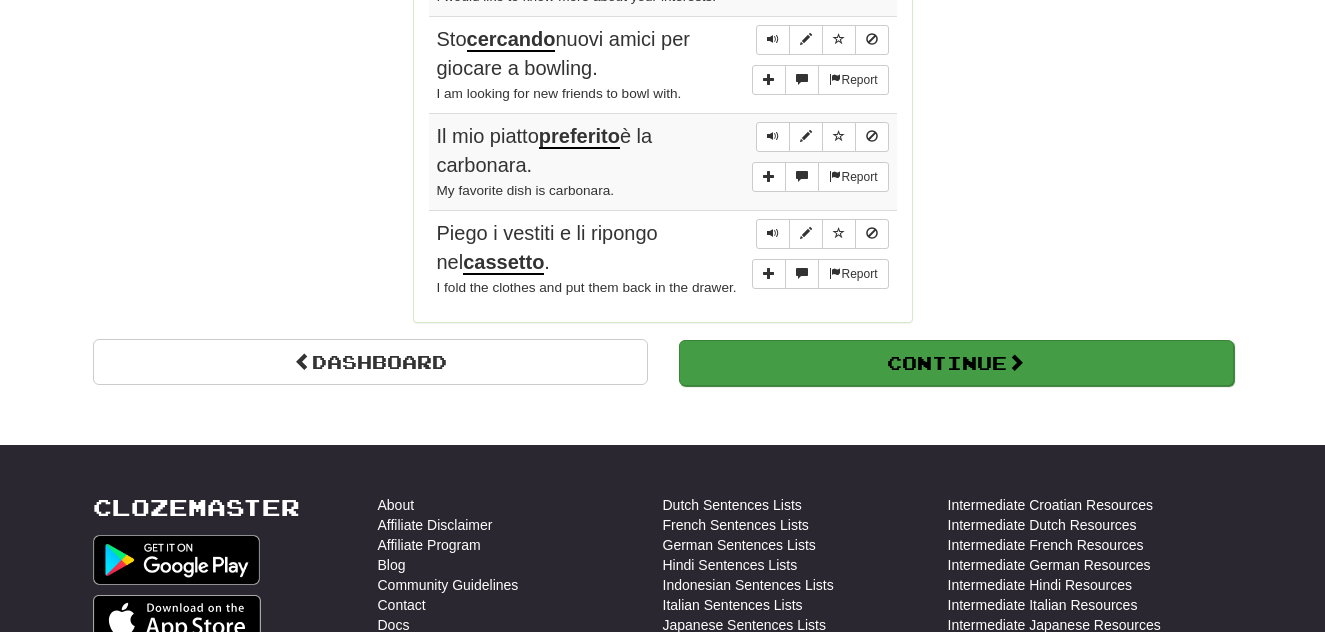click at bounding box center [1016, 362] 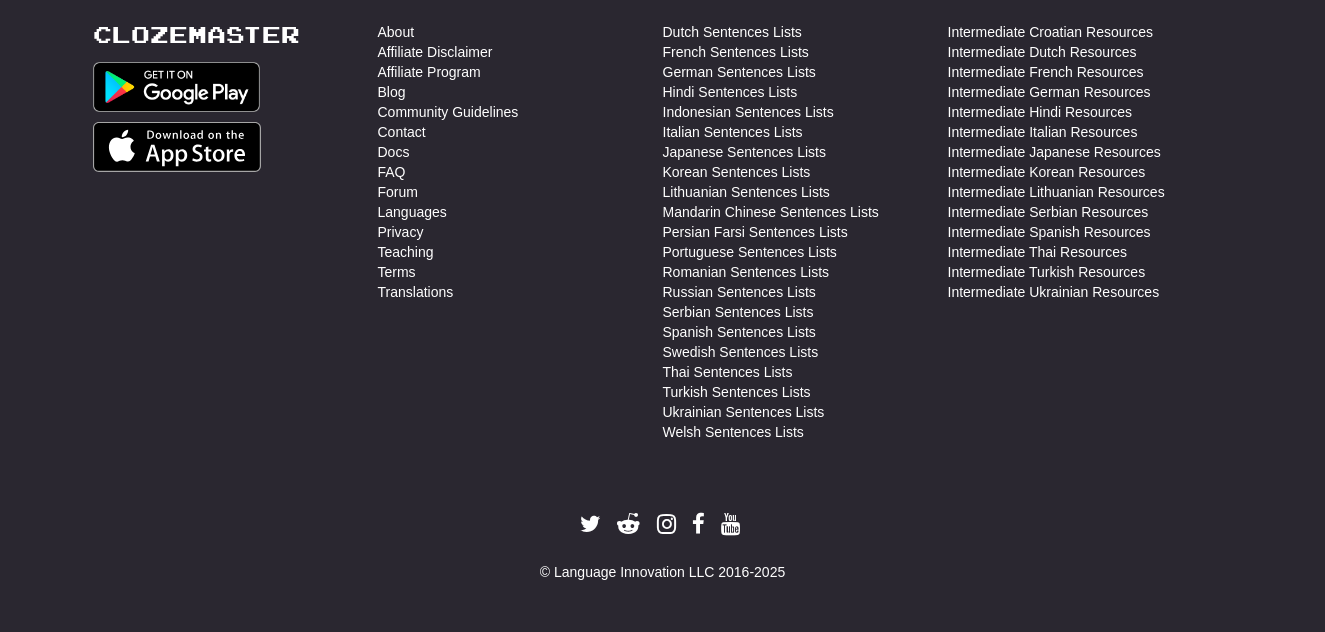 scroll, scrollTop: 0, scrollLeft: 0, axis: both 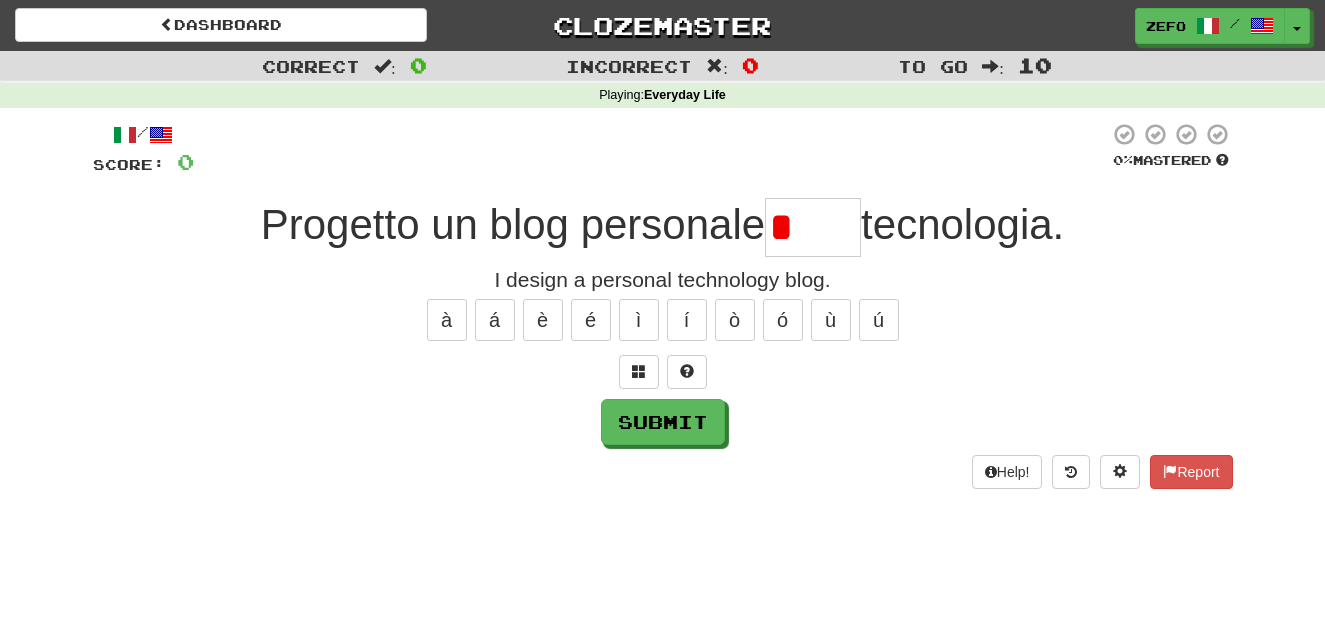 type on "*****" 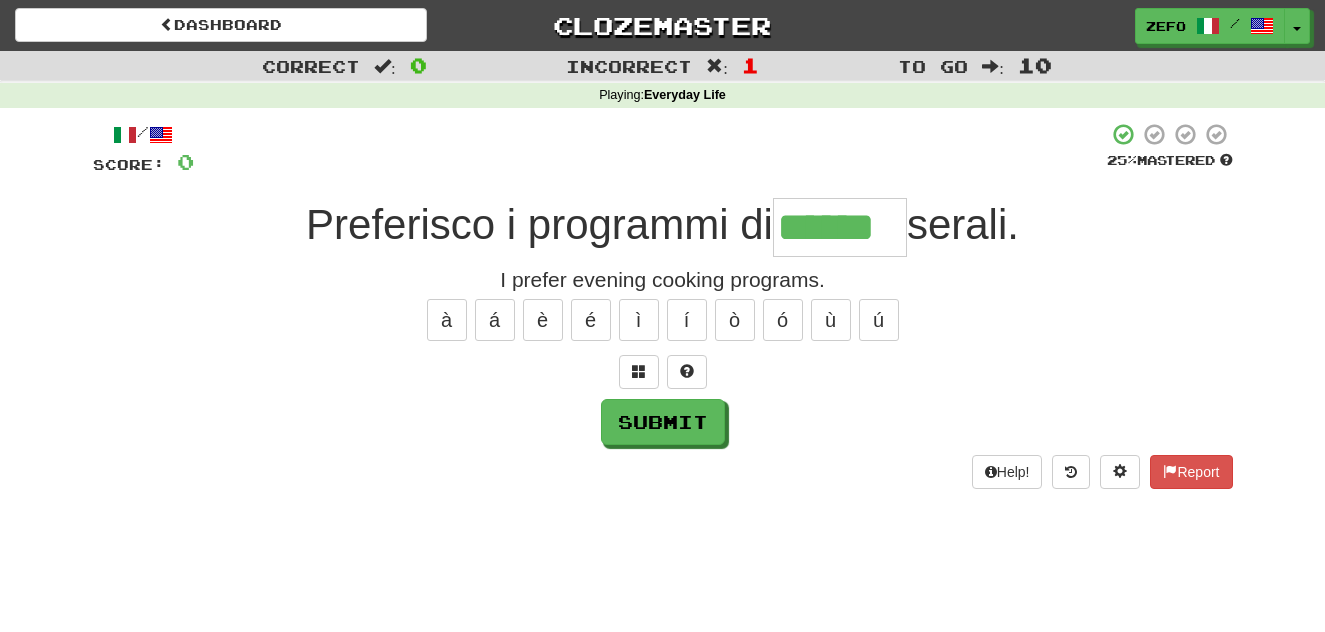 type on "******" 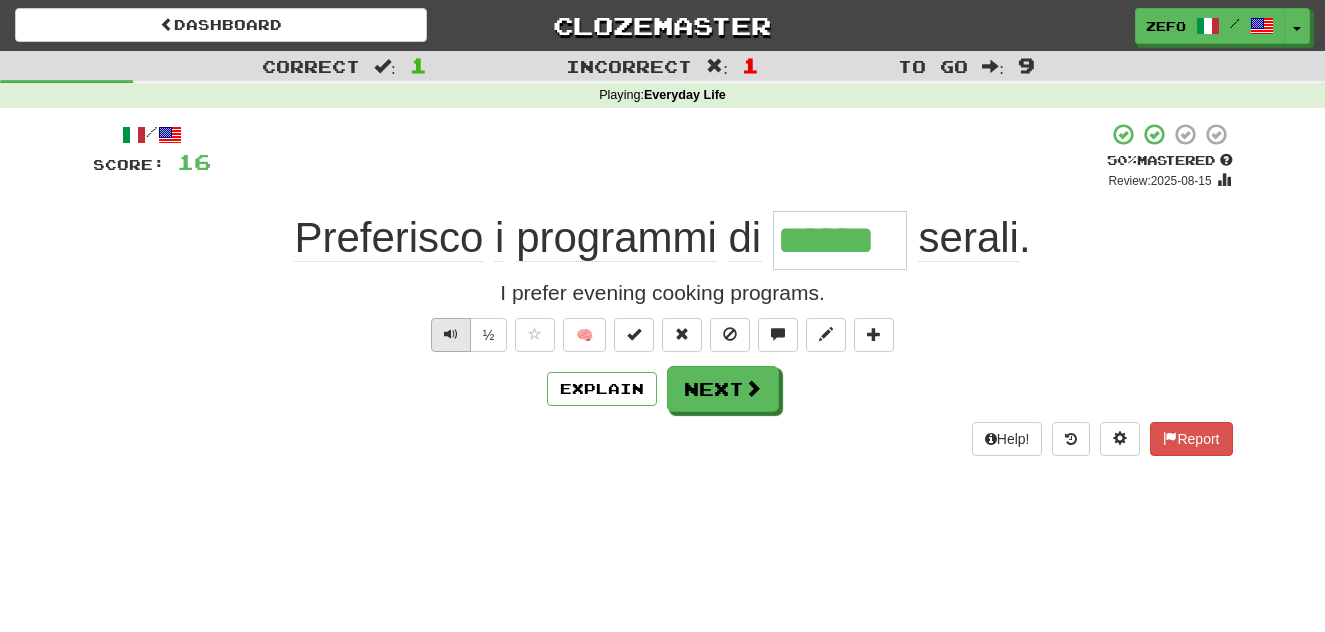click at bounding box center [451, 334] 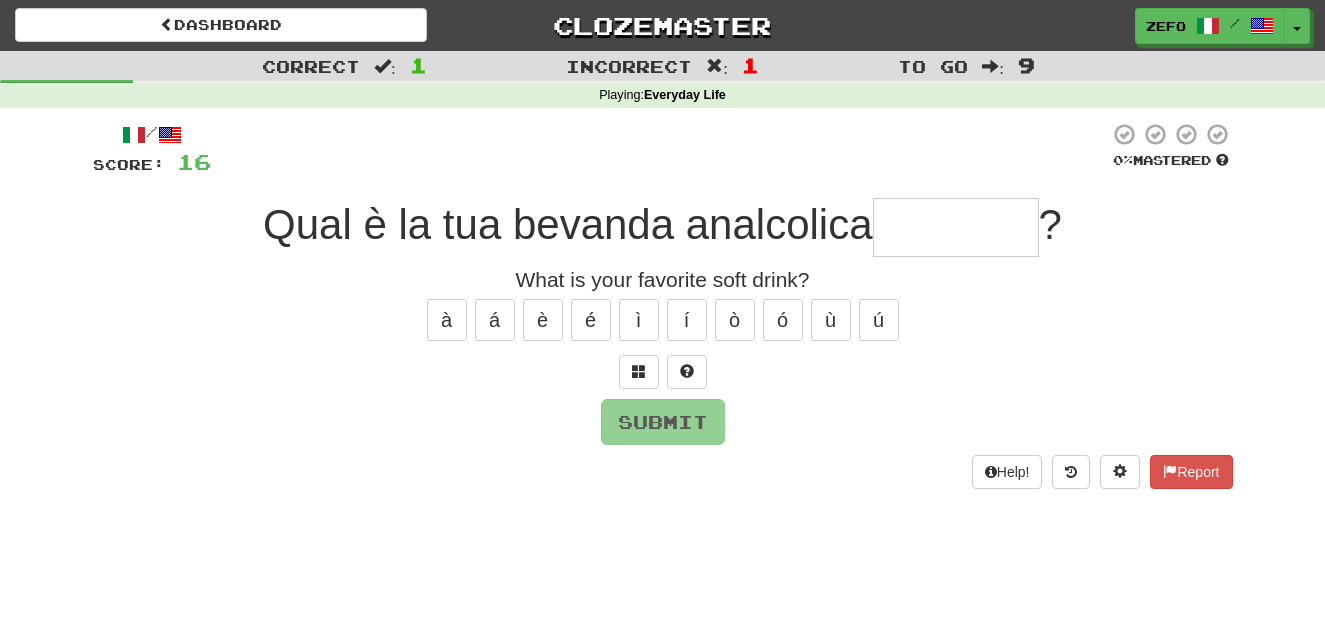 type on "*********" 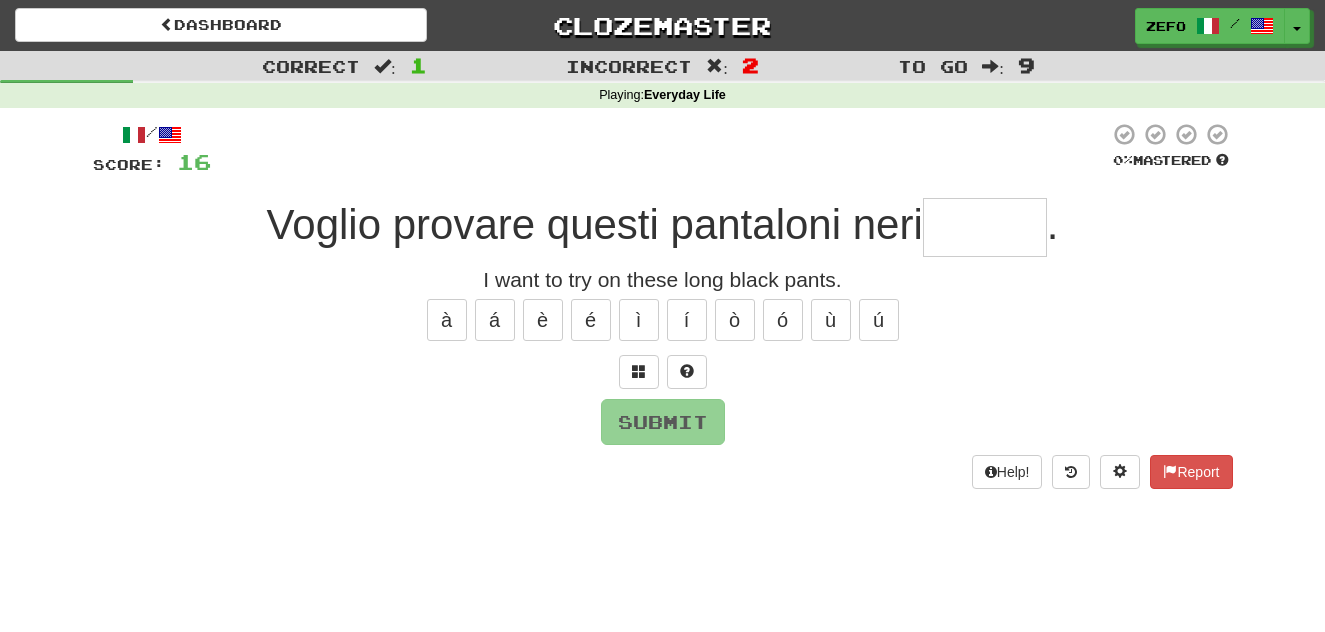 type on "******" 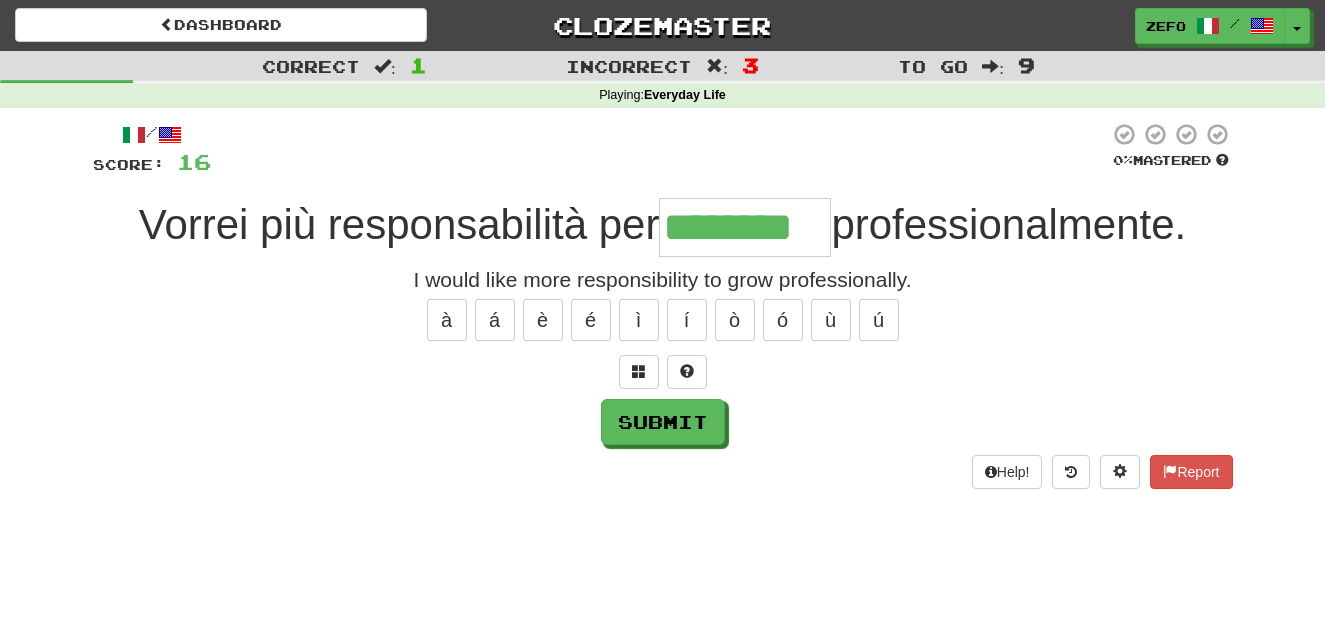 type on "********" 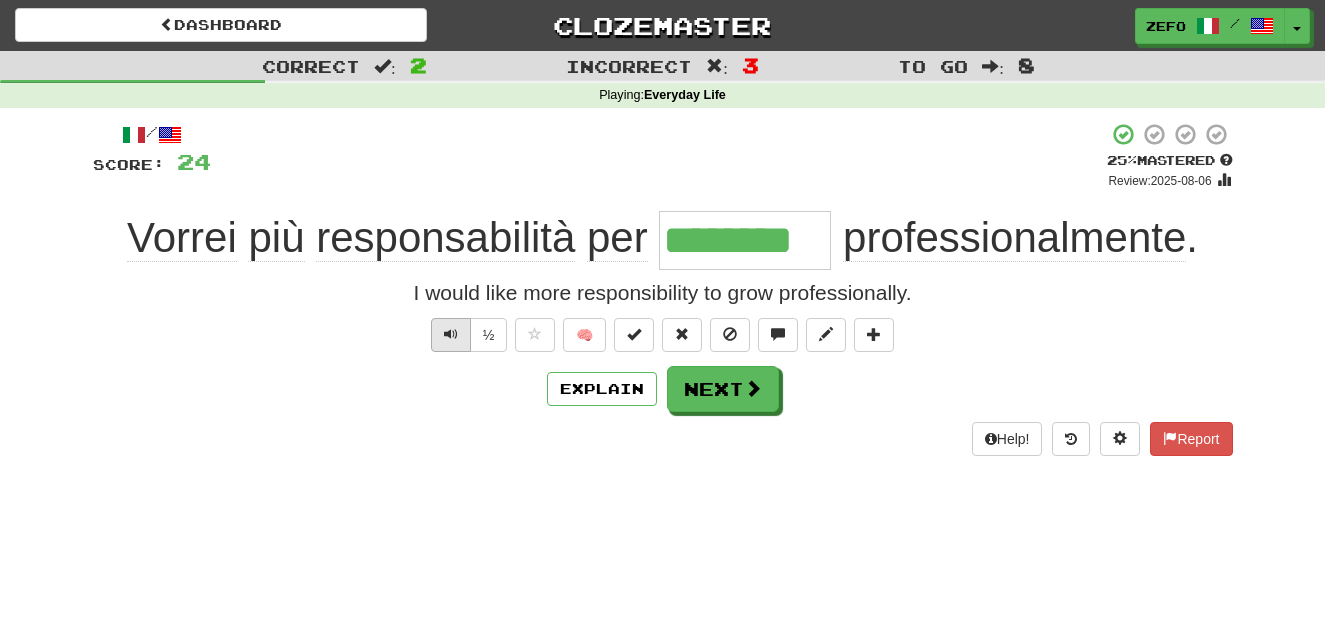 click at bounding box center (451, 335) 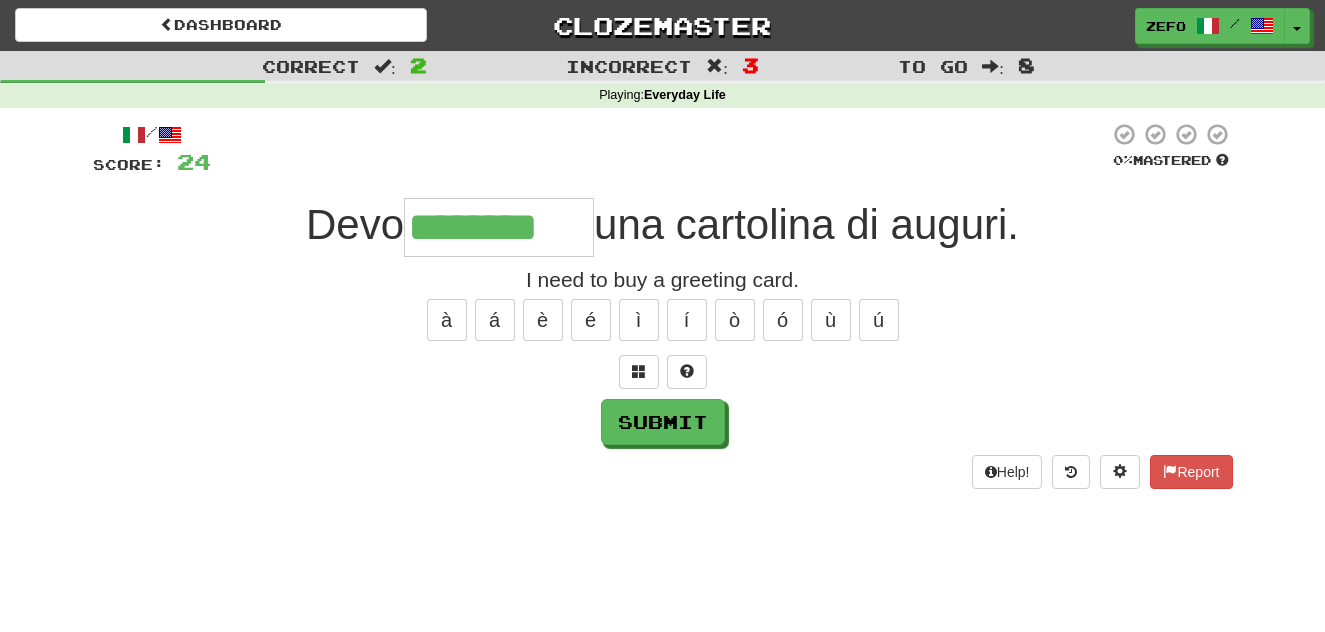 type on "********" 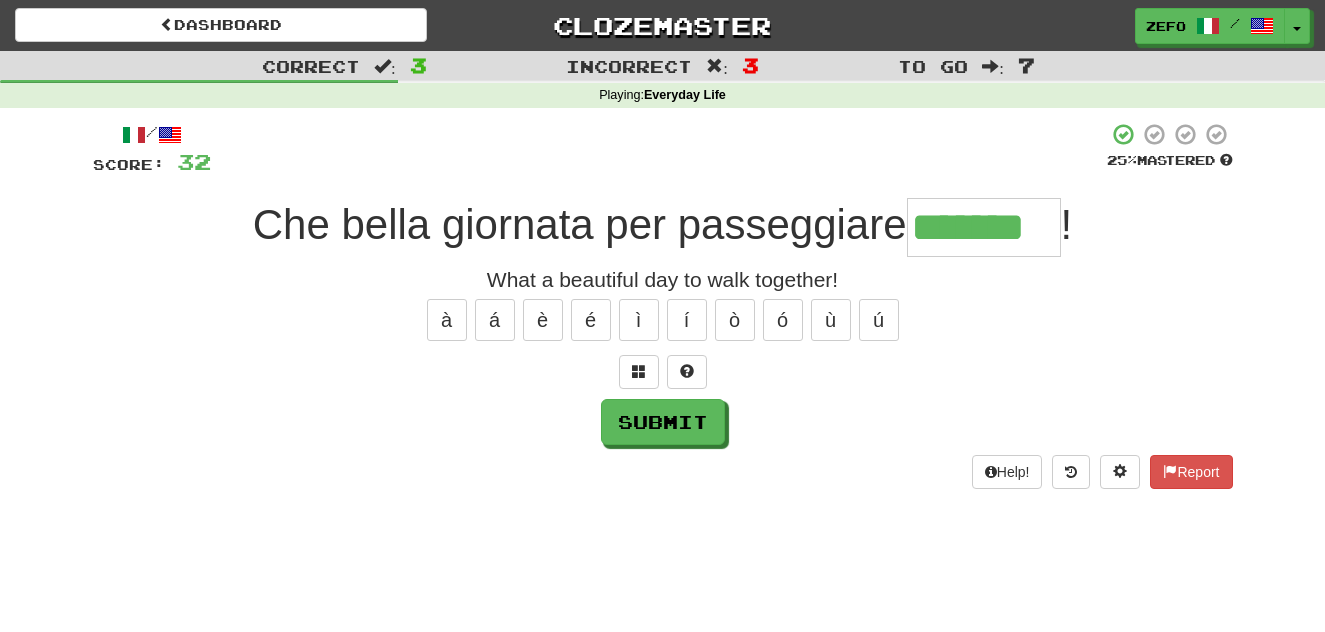 type on "*******" 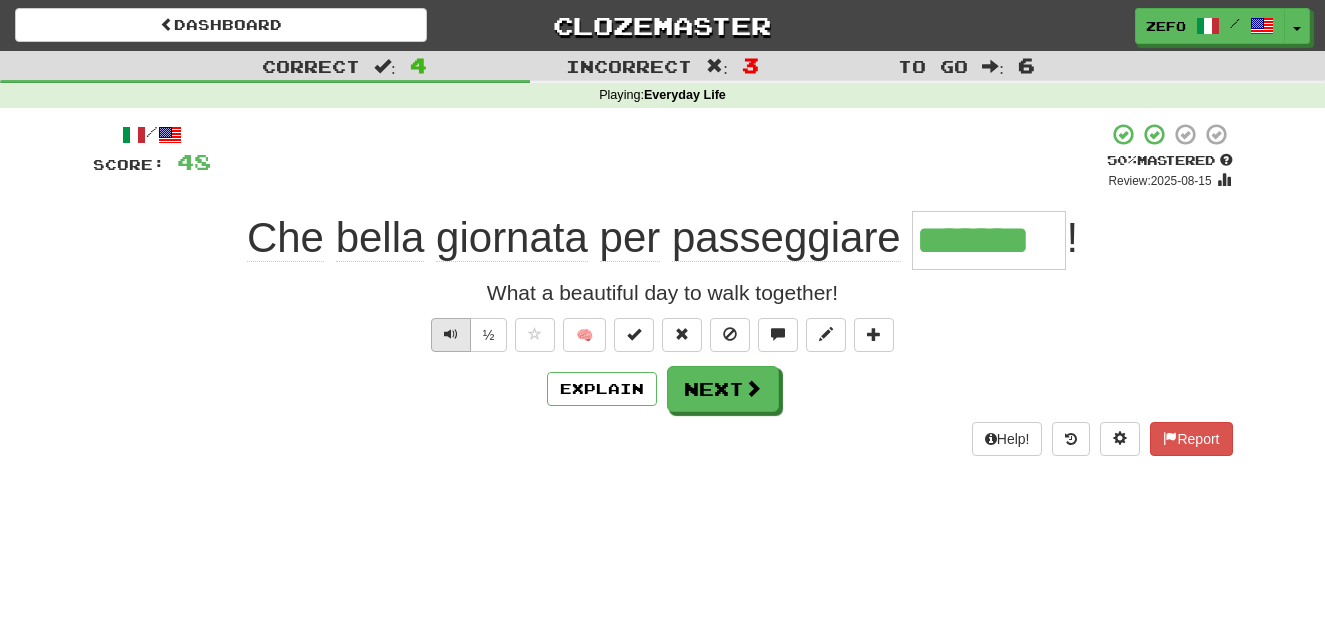 click at bounding box center (451, 334) 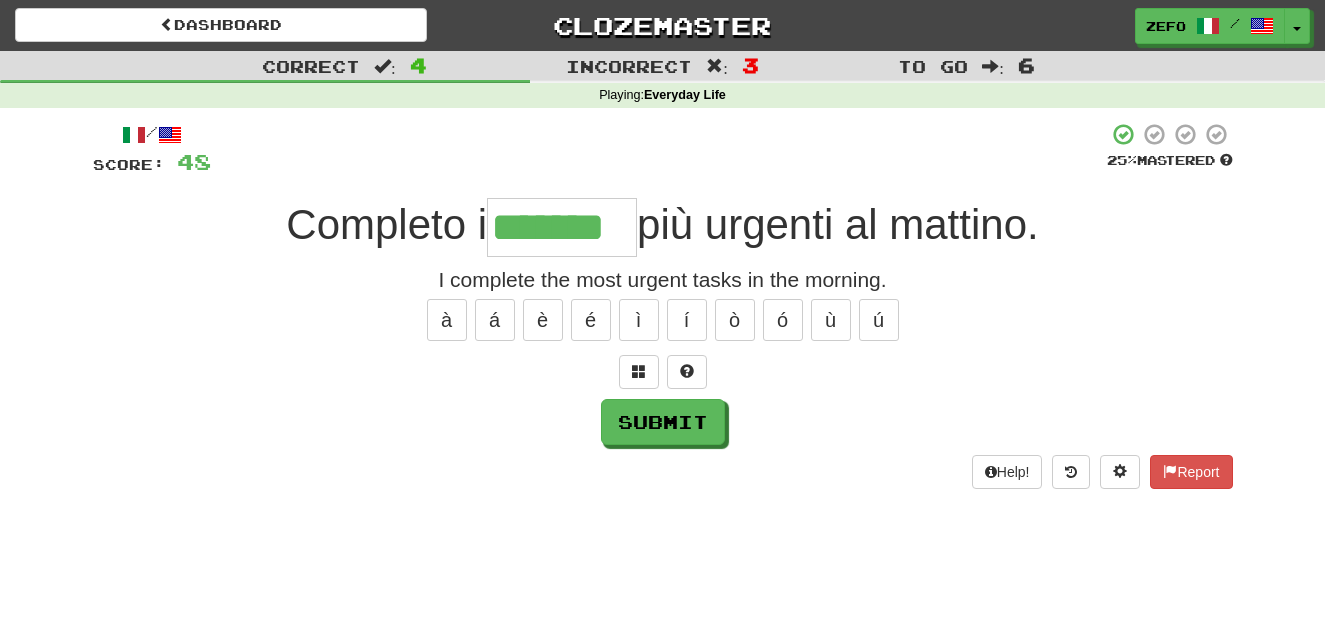 type on "*******" 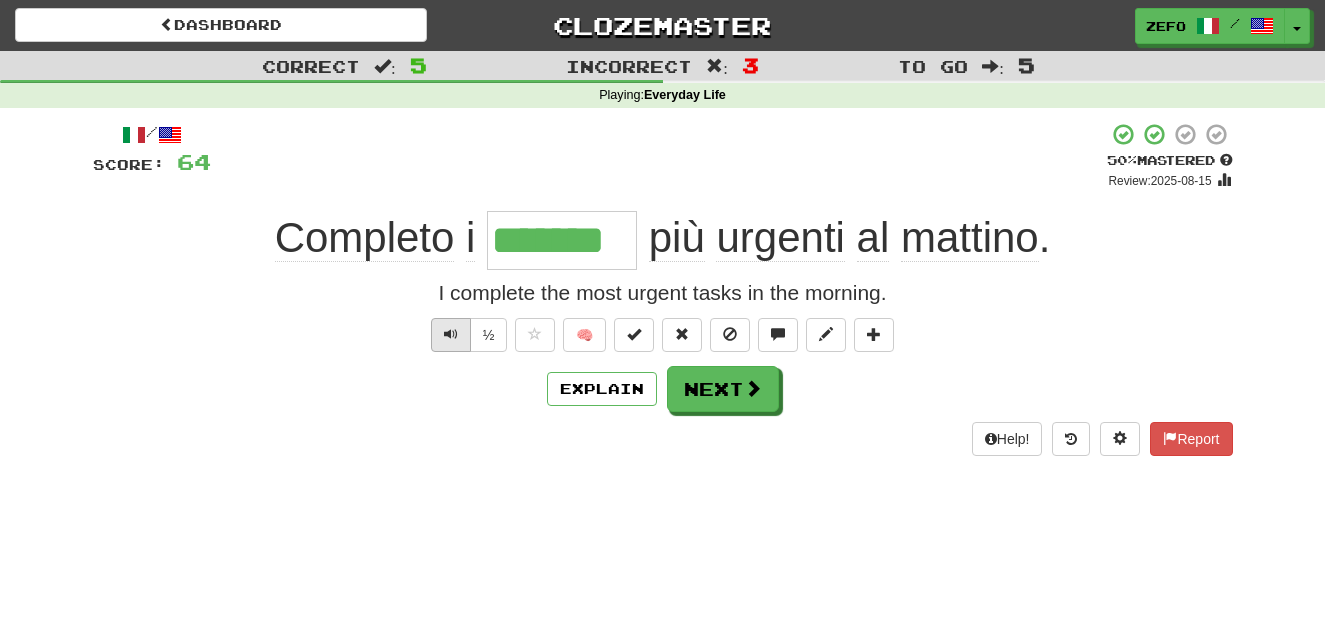 click at bounding box center (451, 334) 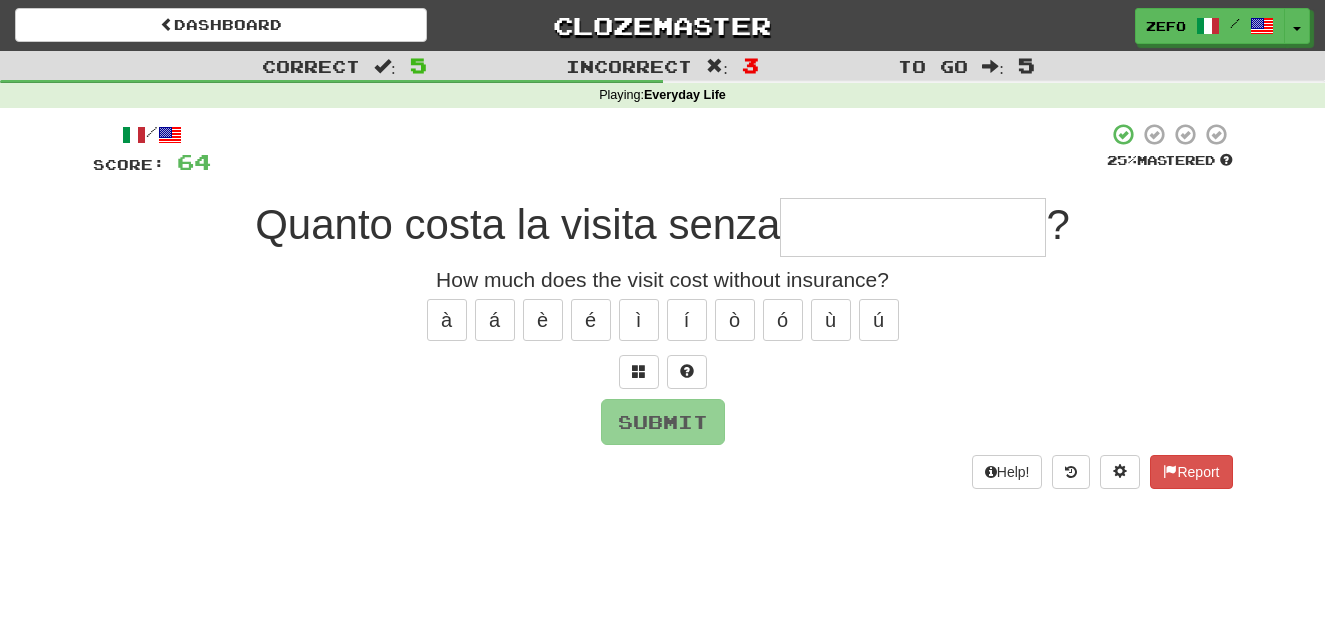 type on "*" 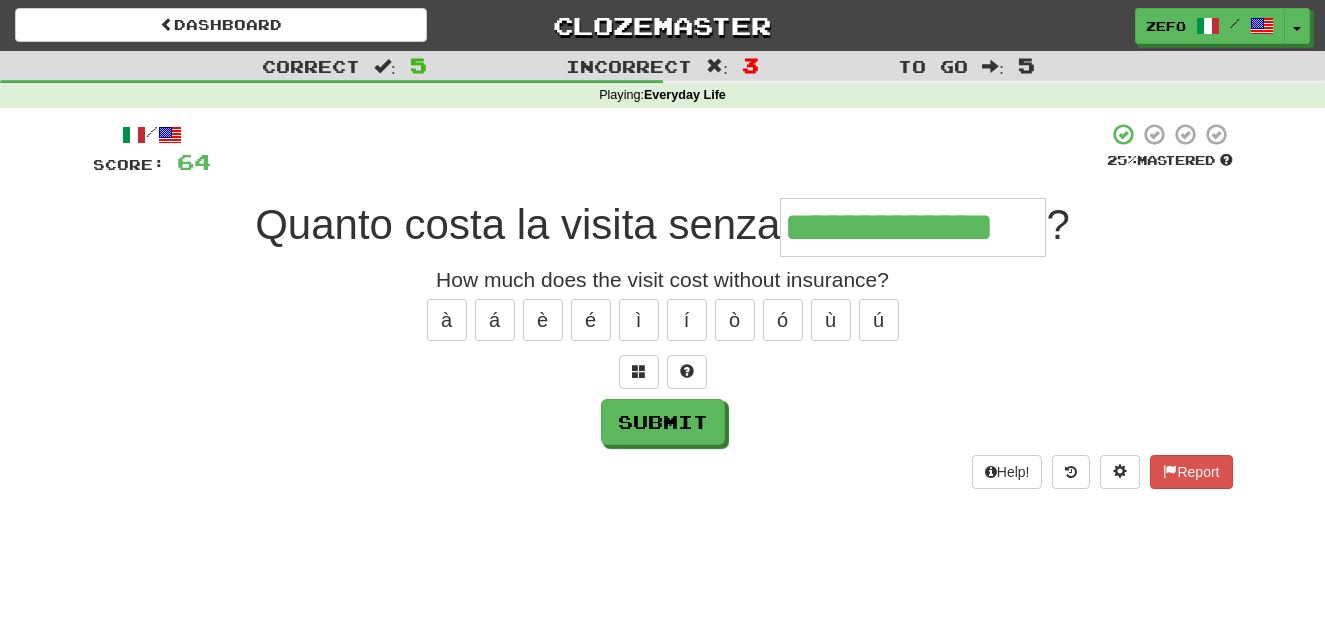 type on "**********" 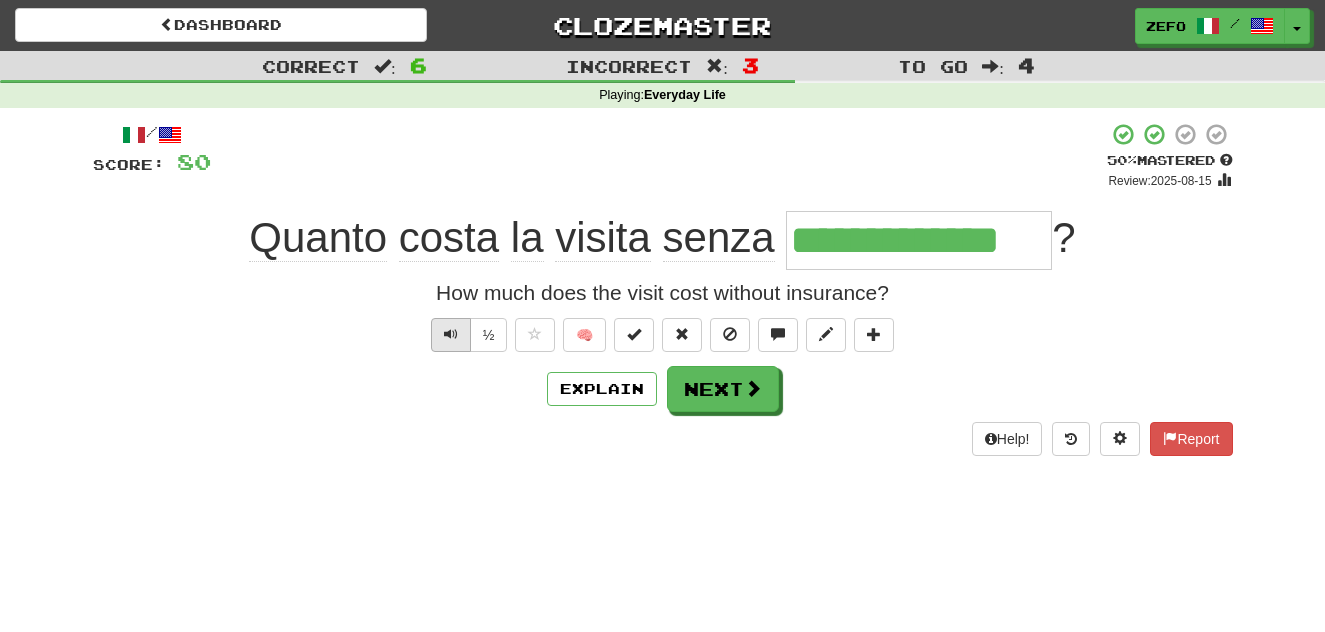 click at bounding box center (451, 334) 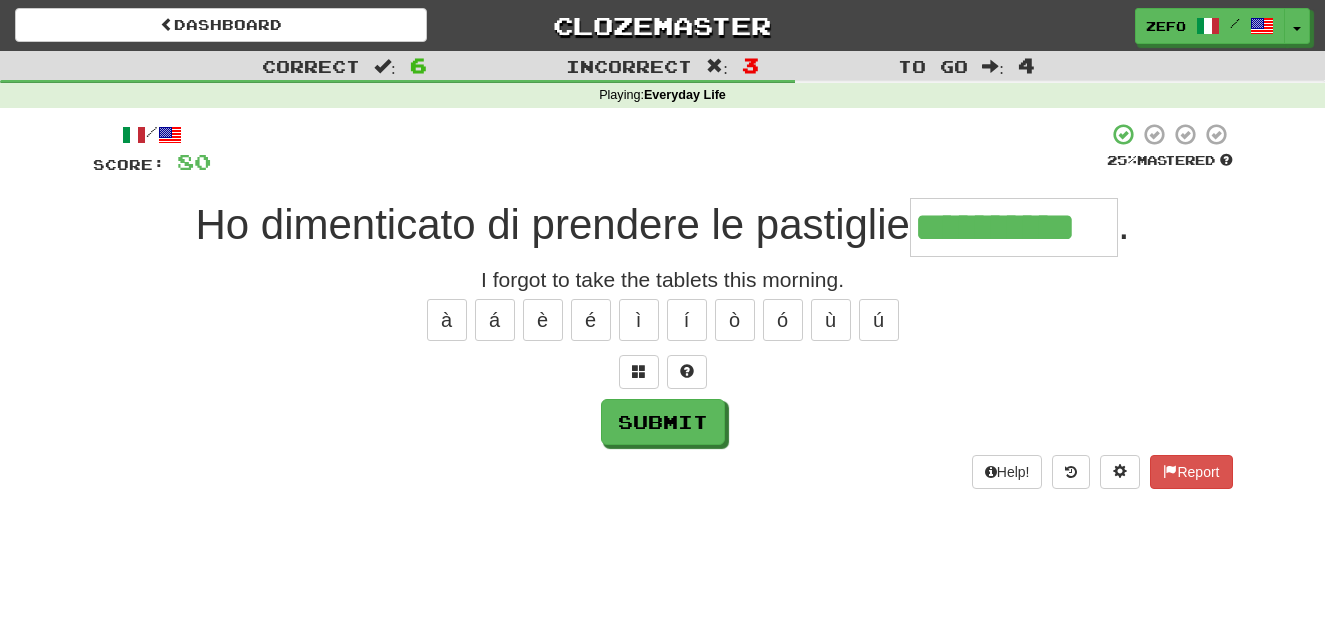 type on "**********" 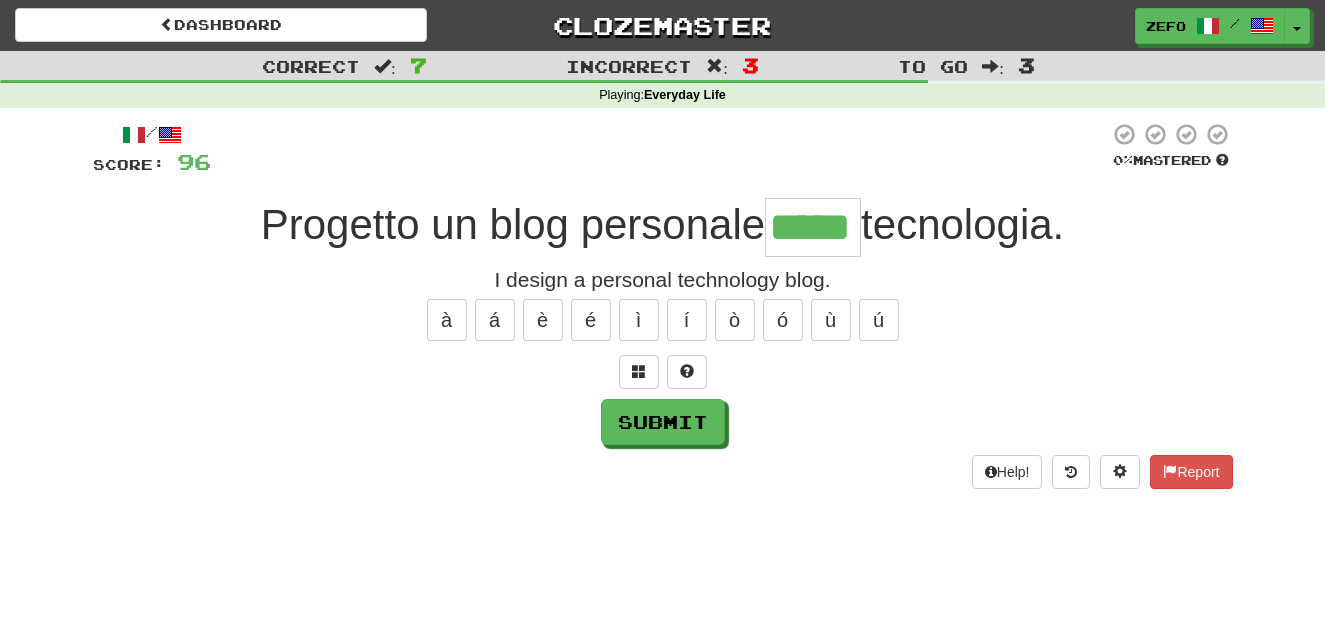 type on "*****" 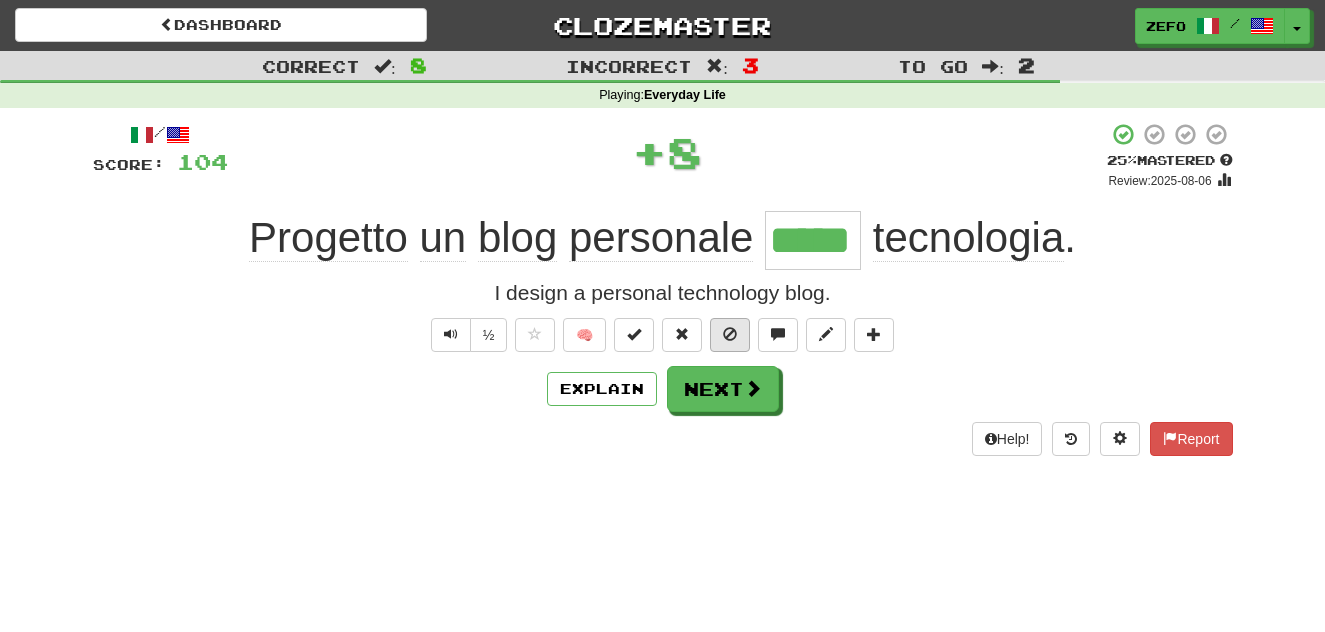 click at bounding box center (730, 334) 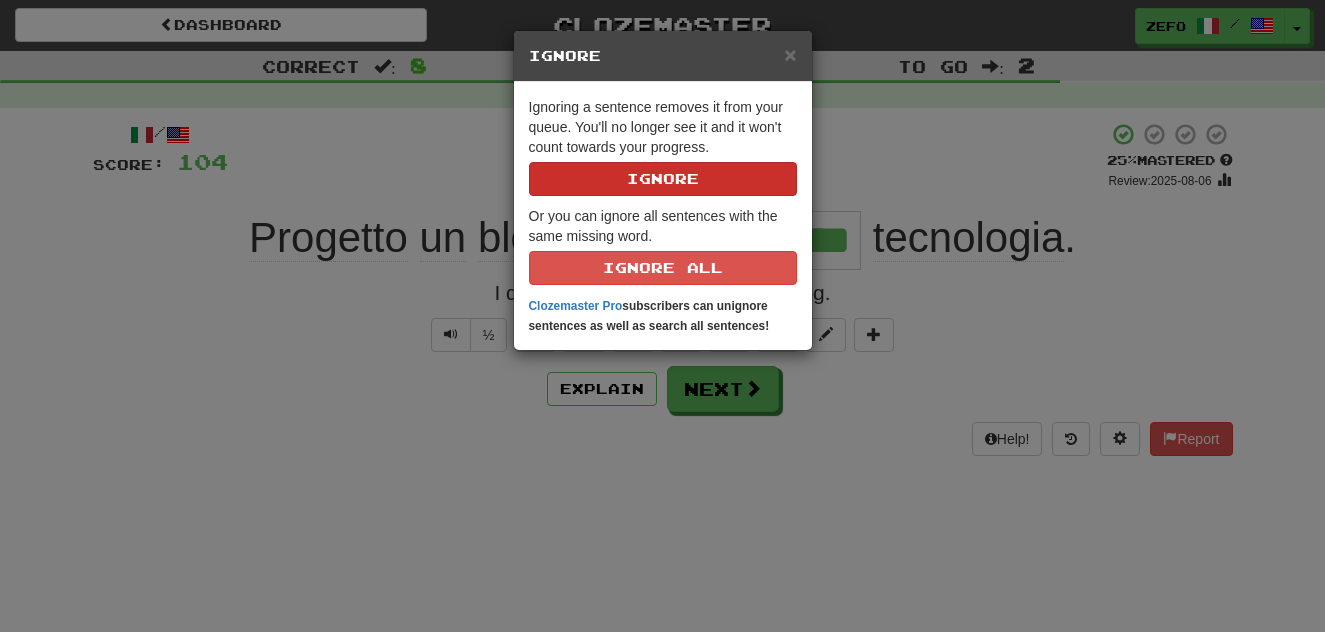 click on "Ignore" at bounding box center (663, 179) 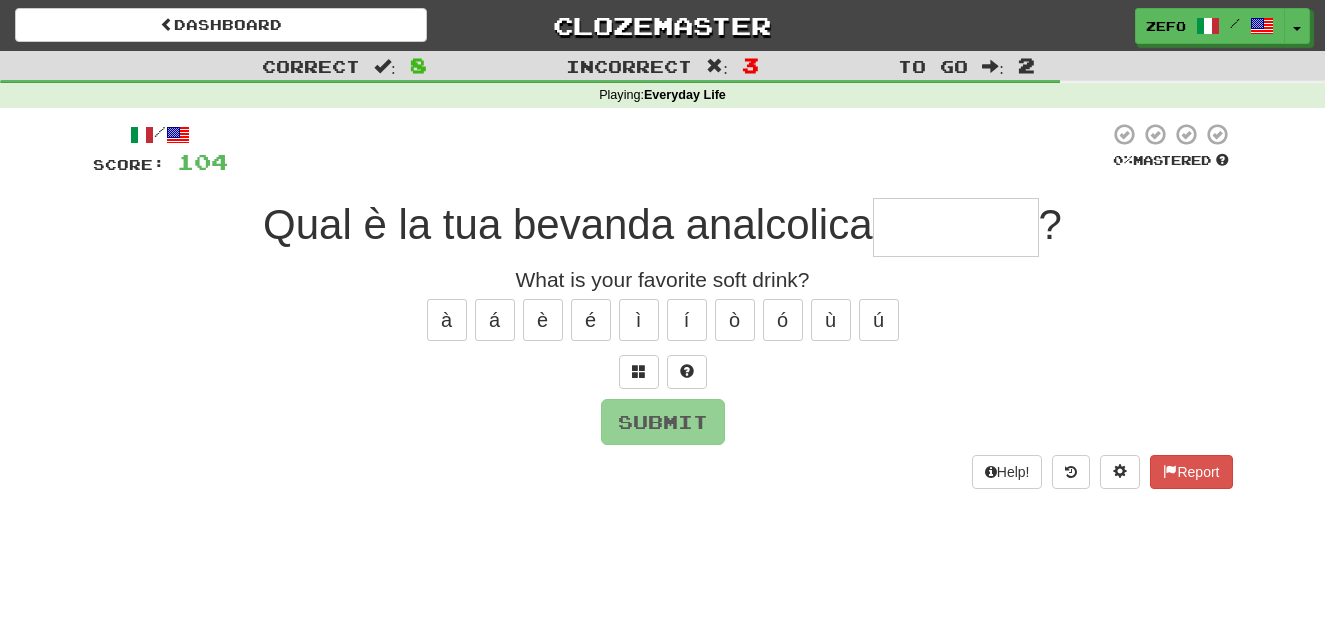 type on "*" 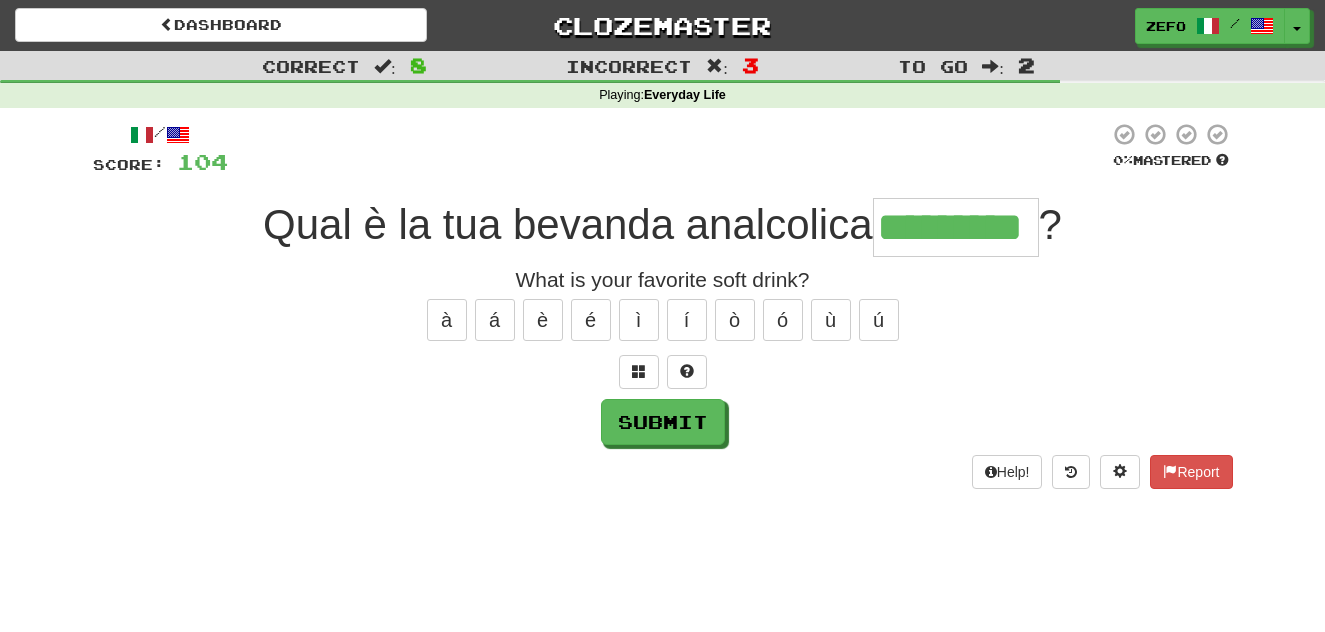 type on "*********" 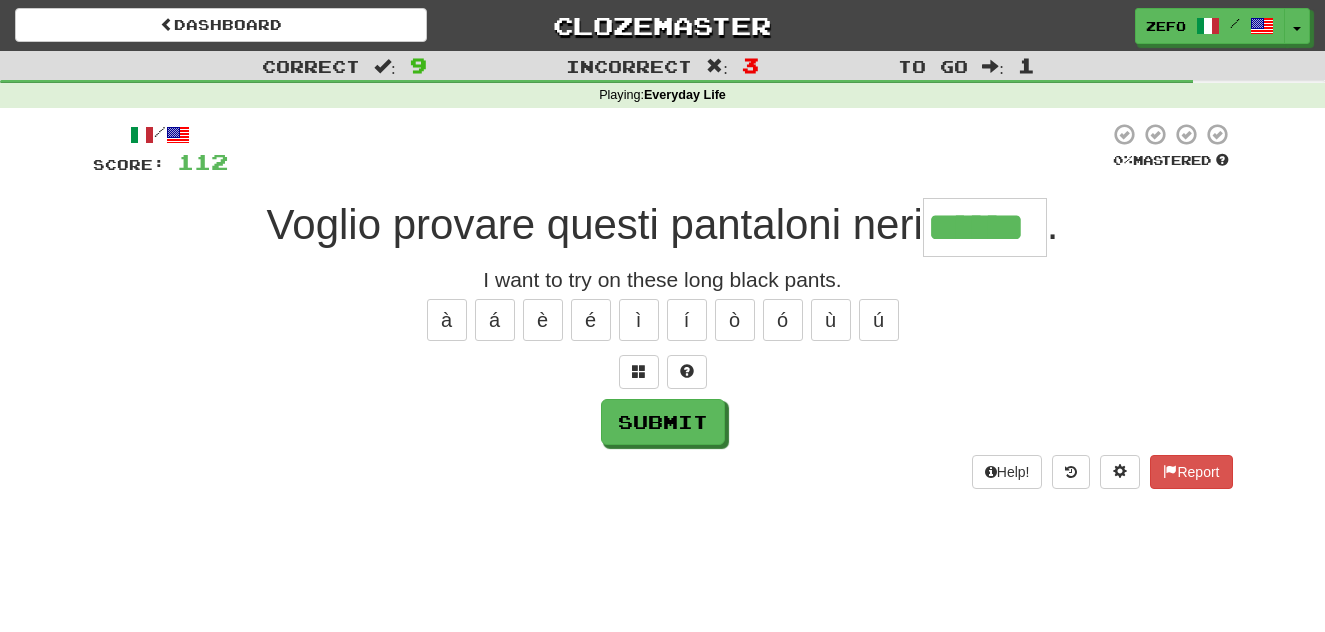 type on "******" 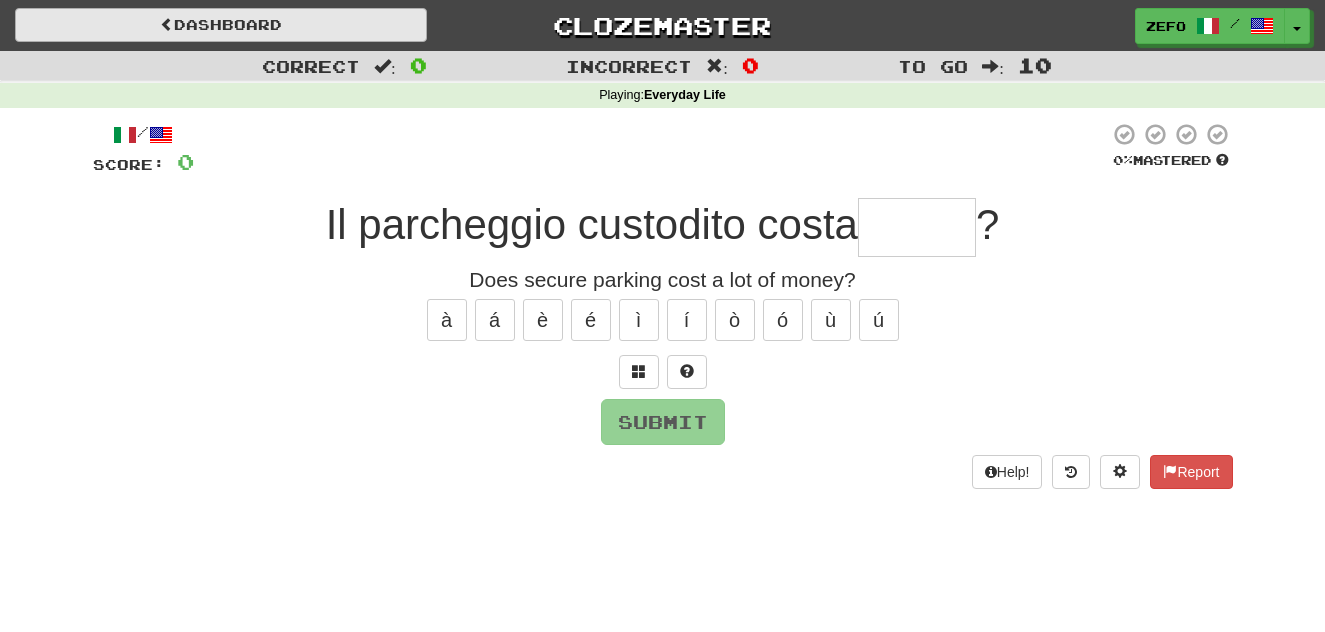 click on "Dashboard" at bounding box center [221, 25] 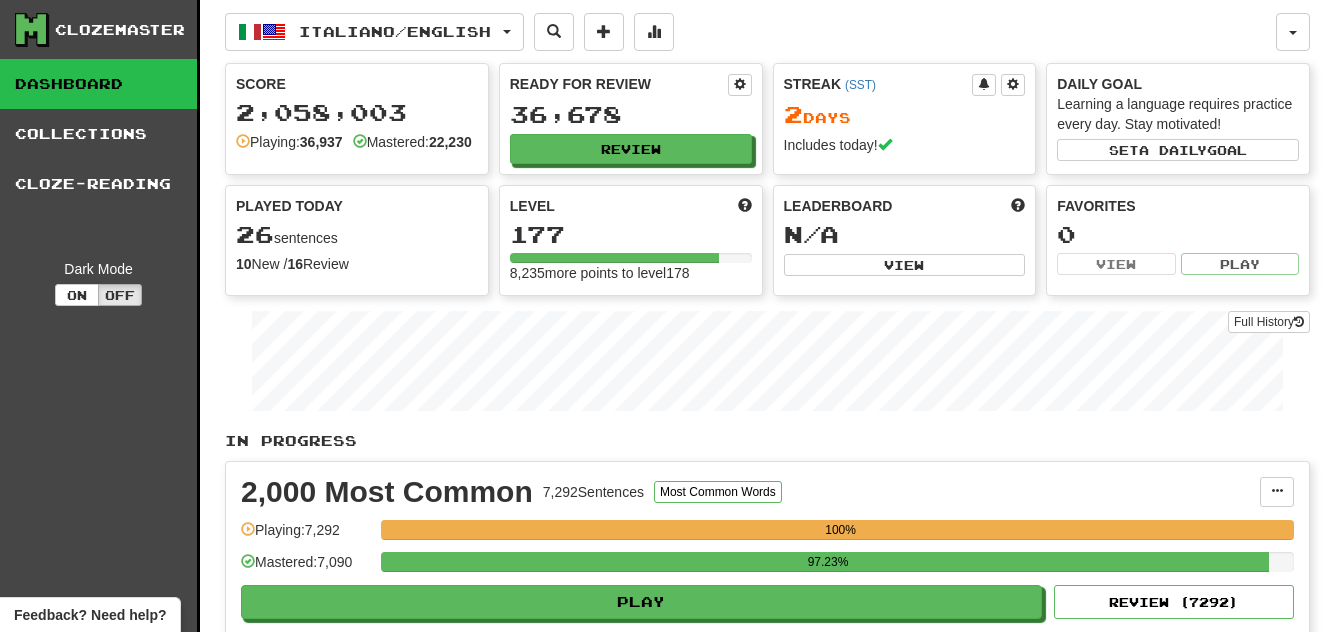 scroll, scrollTop: 5, scrollLeft: 0, axis: vertical 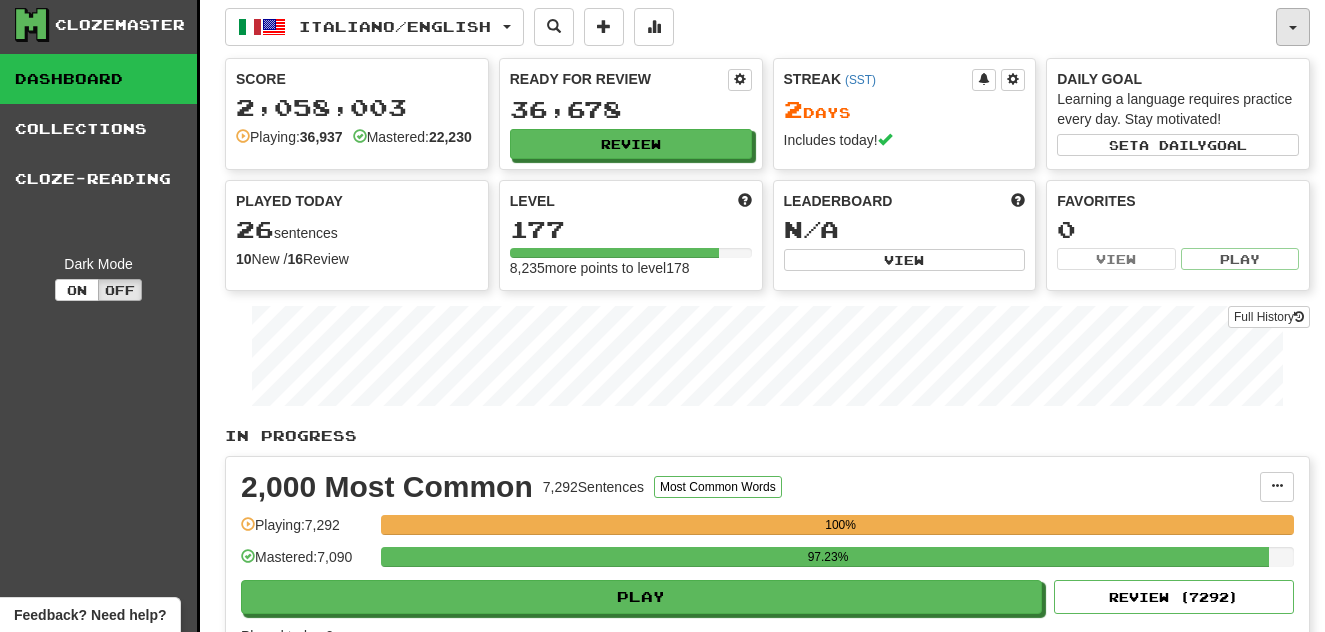 click at bounding box center [1293, 27] 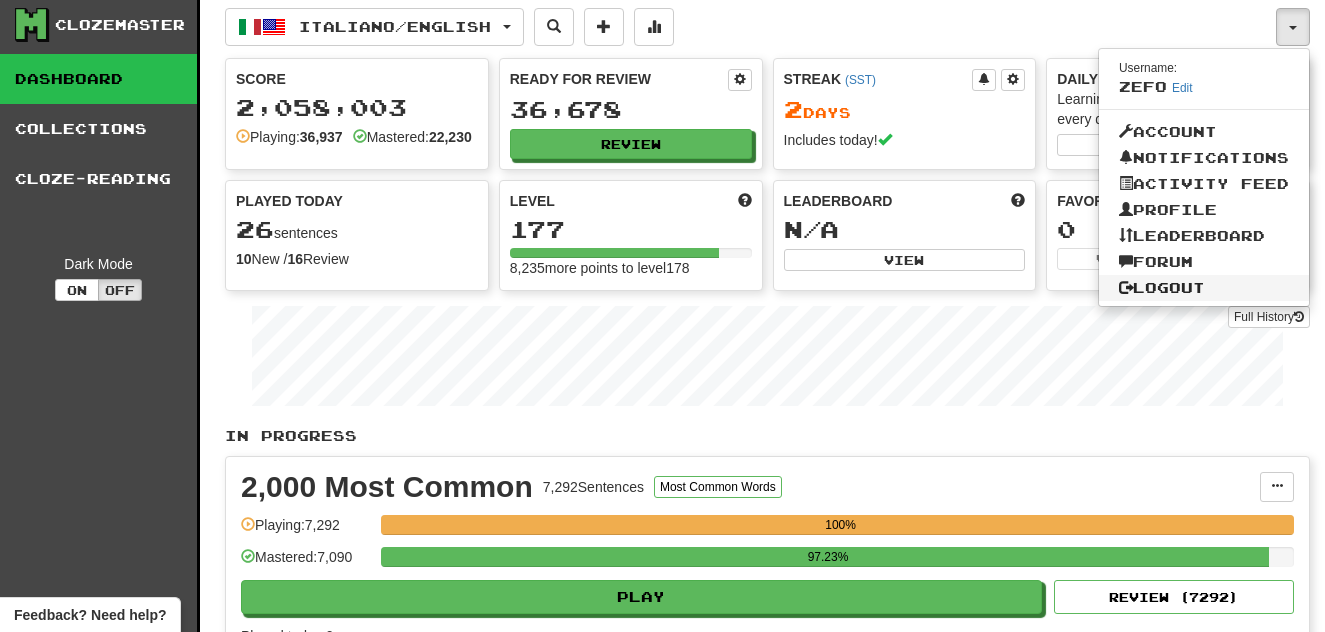click on "Logout" at bounding box center (1204, 288) 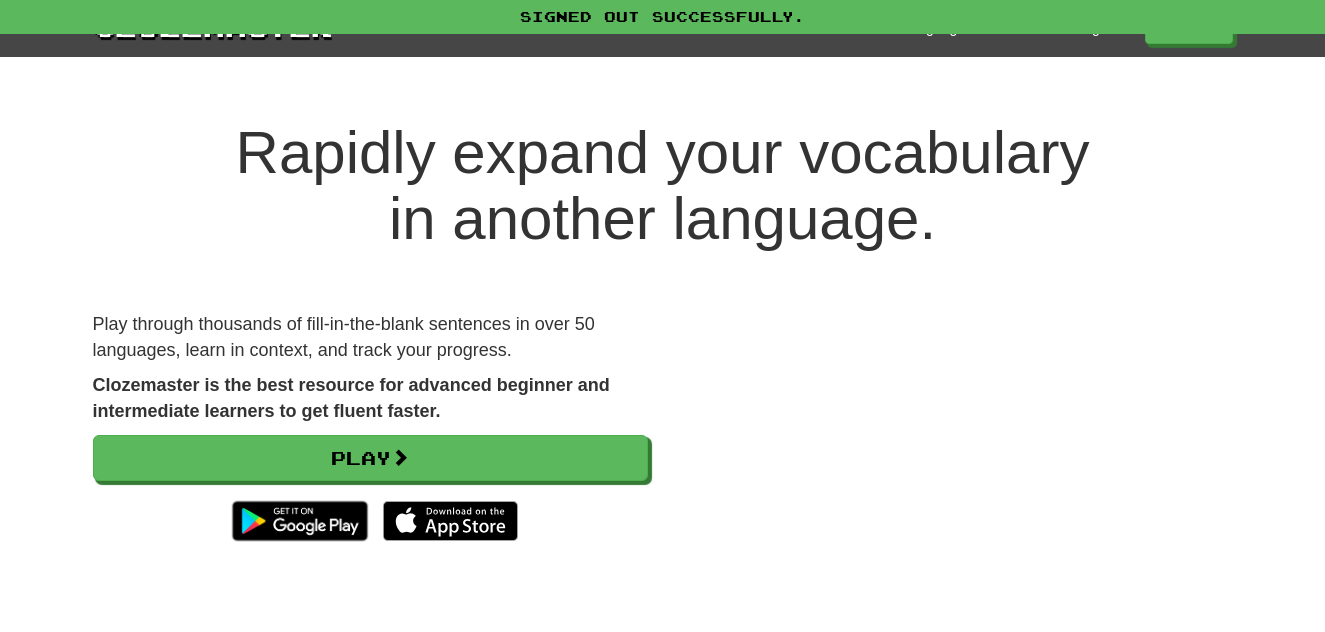 scroll, scrollTop: 0, scrollLeft: 0, axis: both 